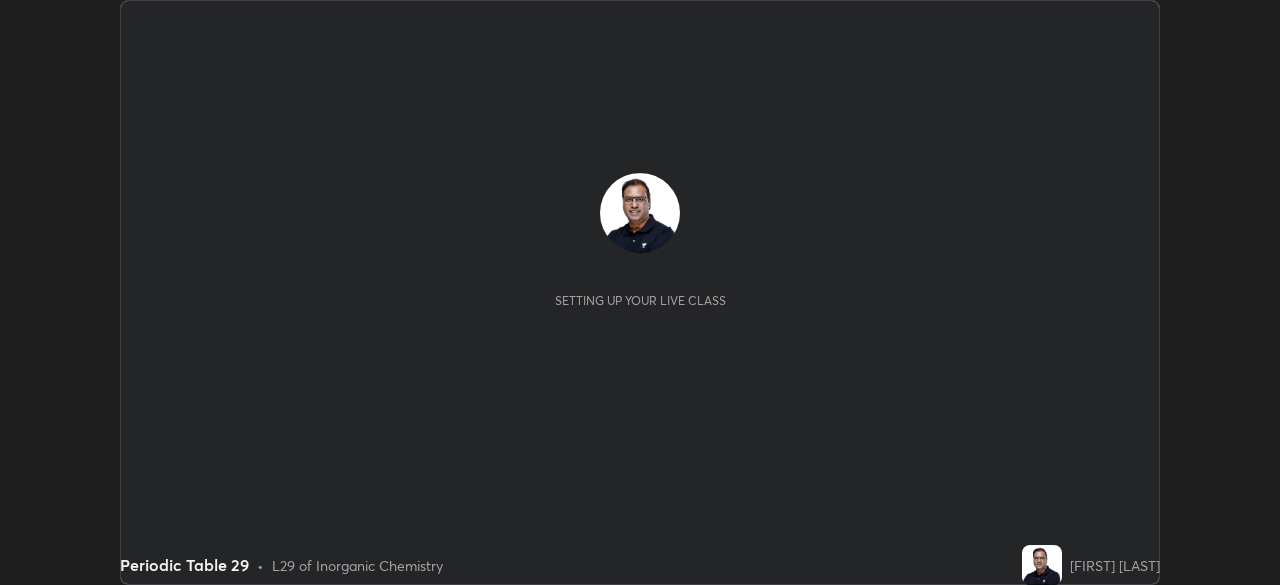 scroll, scrollTop: 0, scrollLeft: 0, axis: both 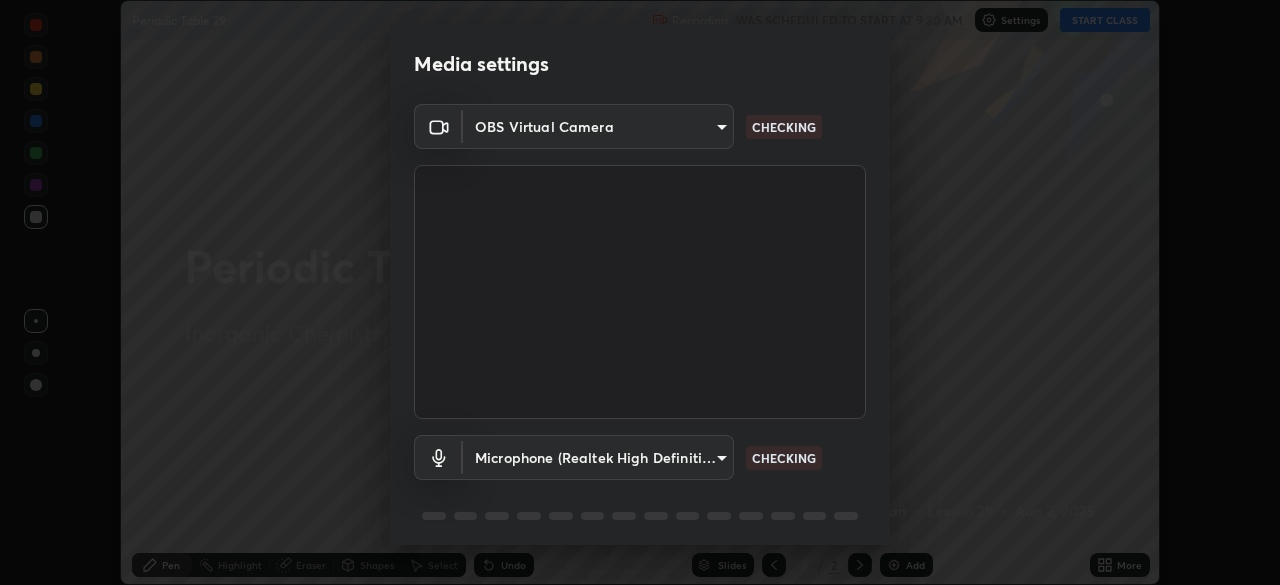 type on "7ef61d7b4029af2a314570a586ad0167344bc64fe44767049e7c7b7169f989c5" 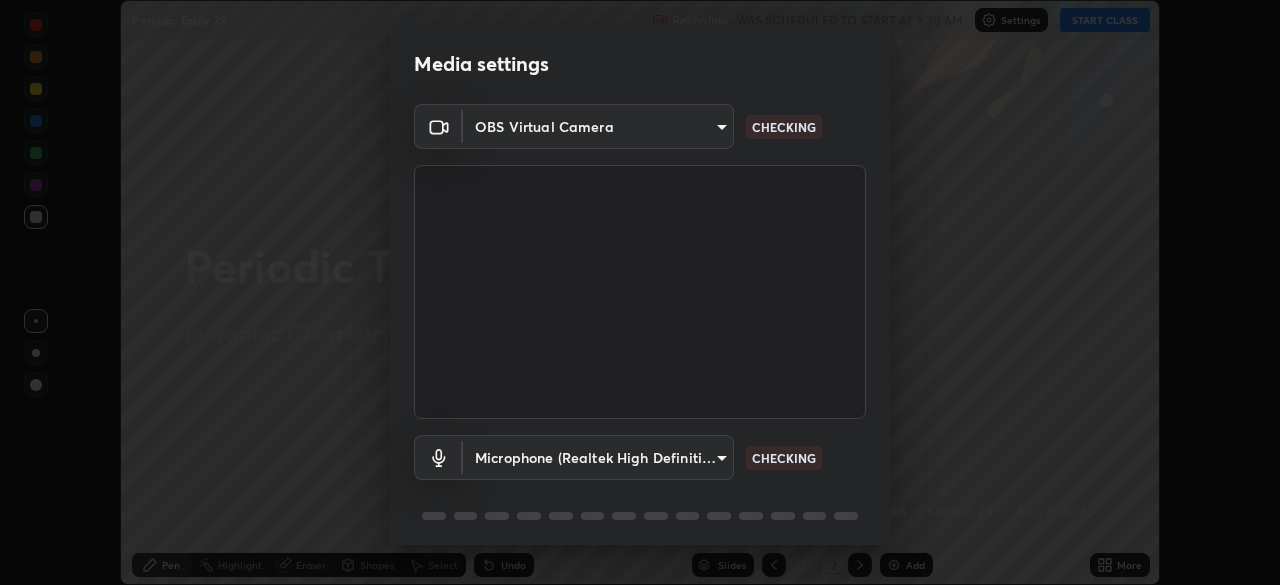 scroll, scrollTop: 71, scrollLeft: 0, axis: vertical 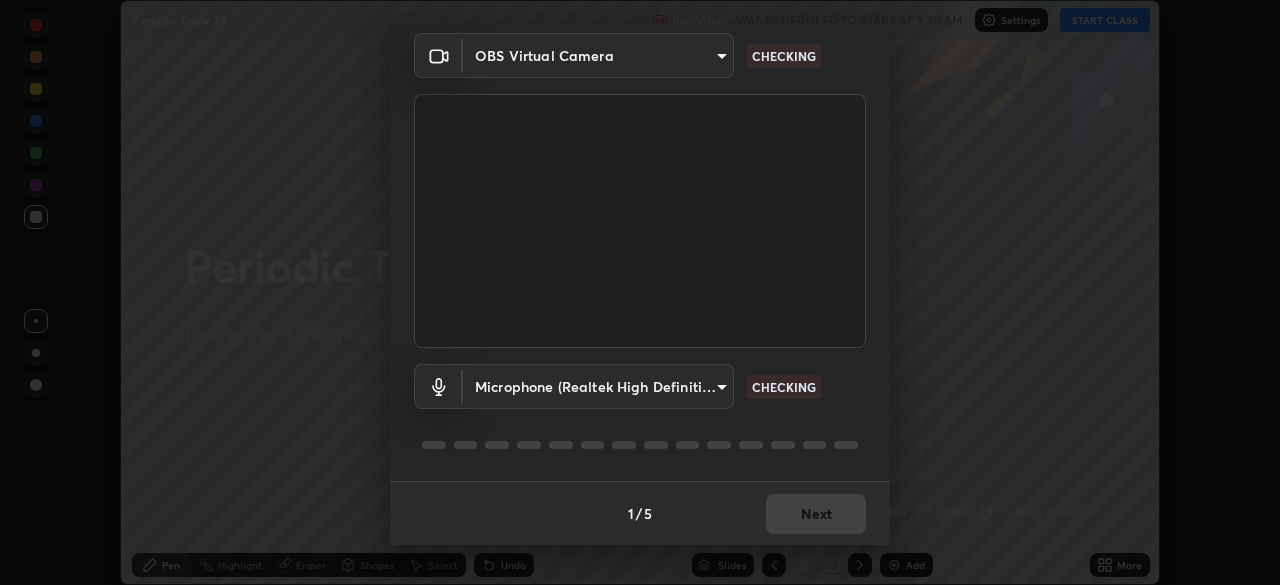 click on "Erase all Periodic Table 29 Recording WAS SCHEDULED TO START AT  9:30 AM Settings START CLASS Setting up your live class Periodic Table 29 • L29 of Inorganic Chemistry [FIRST] [LAST] Pen Highlight Eraser Shapes Select Undo Slides 2 / 2 Add More No doubts shared Encourage your learners to ask a doubt for better clarity Report an issue Reason for reporting Buffering Chat not working Audio - Video sync issue Educator video quality low ​ Attach an image Report Media settings OBS Virtual Camera [HASH] CHECKING Microphone (Realtek High Definition Audio) [HASH] CHECKING 1 / 5 Next" at bounding box center [640, 292] 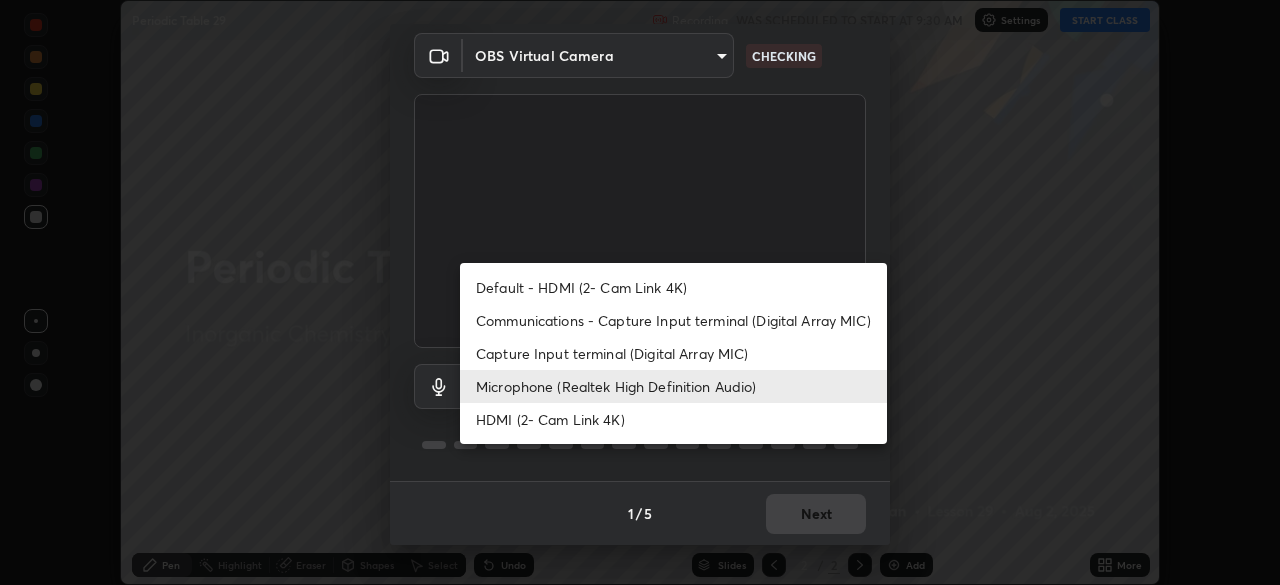 click on "Default - HDMI (2- Cam Link 4K)" at bounding box center (673, 287) 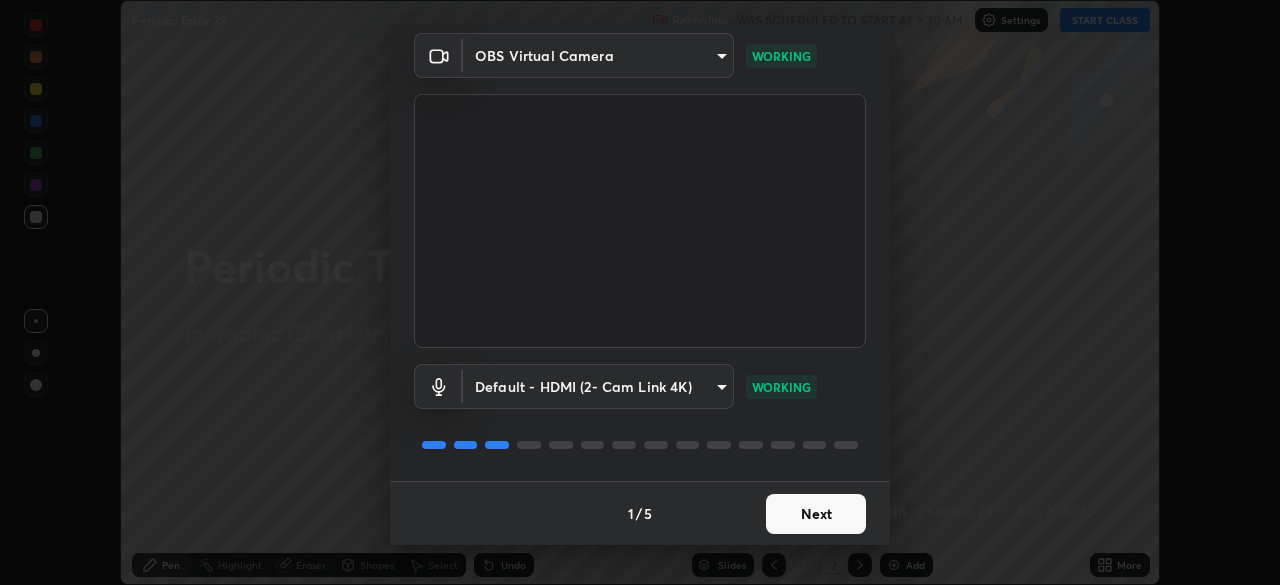click on "Erase all Periodic Table 29 Recording WAS SCHEDULED TO START AT  9:30 AM Settings START CLASS Setting up your live class Periodic Table 29 • L29 of Inorganic Chemistry [FIRST] [LAST] Pen Highlight Eraser Shapes Select Undo Slides 2 / 2 Add More No doubts shared Encourage your learners to ask a doubt for better clarity Report an issue Reason for reporting Buffering Chat not working Audio - Video sync issue Educator video quality low ​ Attach an image Report Media settings OBS Virtual Camera [HASH] WORKING Default - HDMI (2- Cam Link 4K) default WORKING 1 / 5 Next" at bounding box center (640, 292) 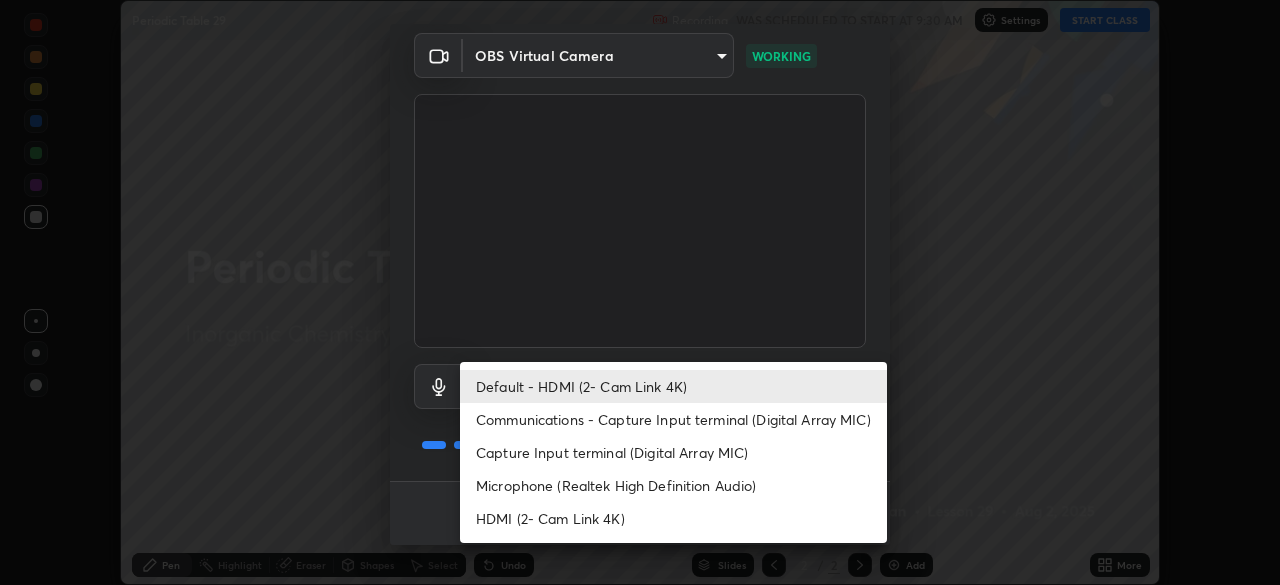 click on "Microphone (Realtek High Definition Audio)" at bounding box center (673, 485) 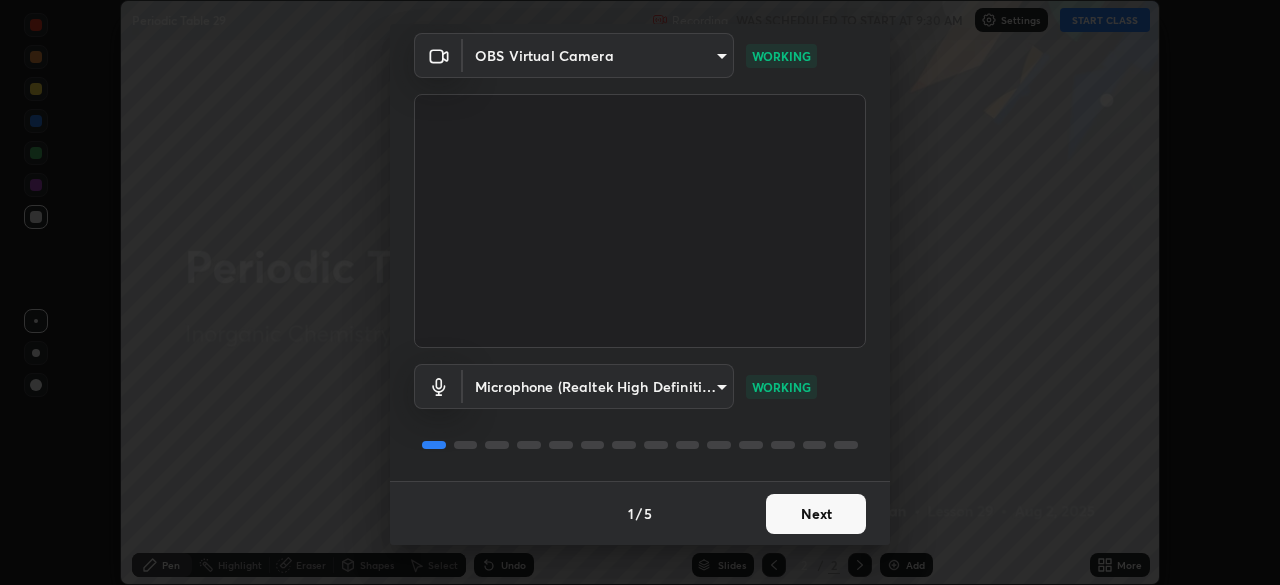 click on "Next" at bounding box center (816, 514) 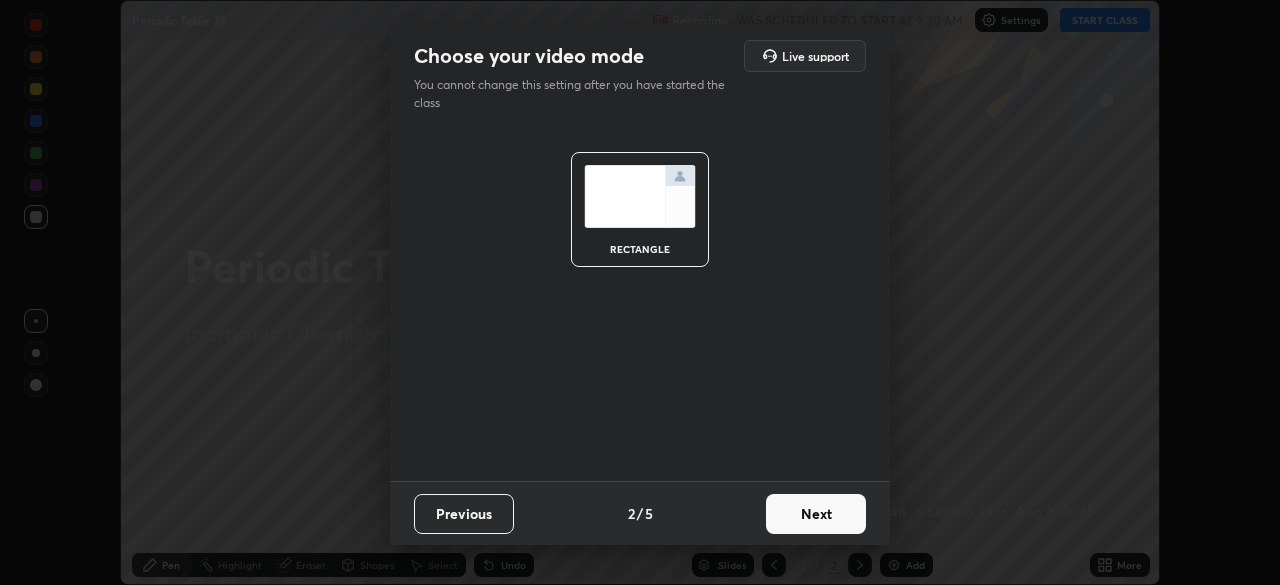 scroll, scrollTop: 0, scrollLeft: 0, axis: both 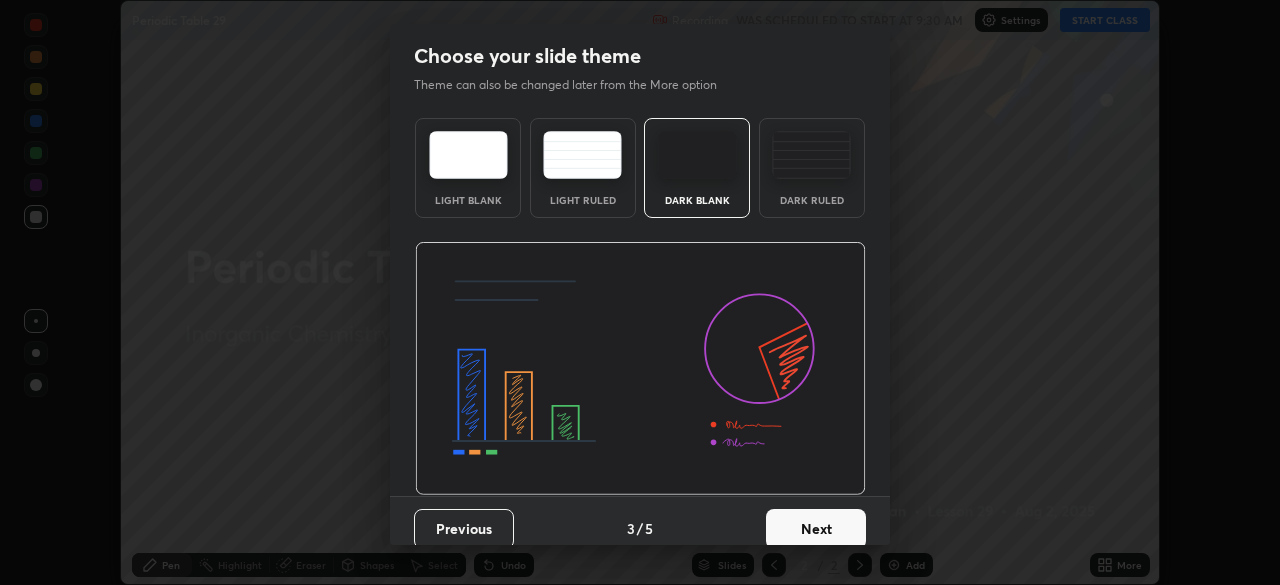 click on "Next" at bounding box center [816, 529] 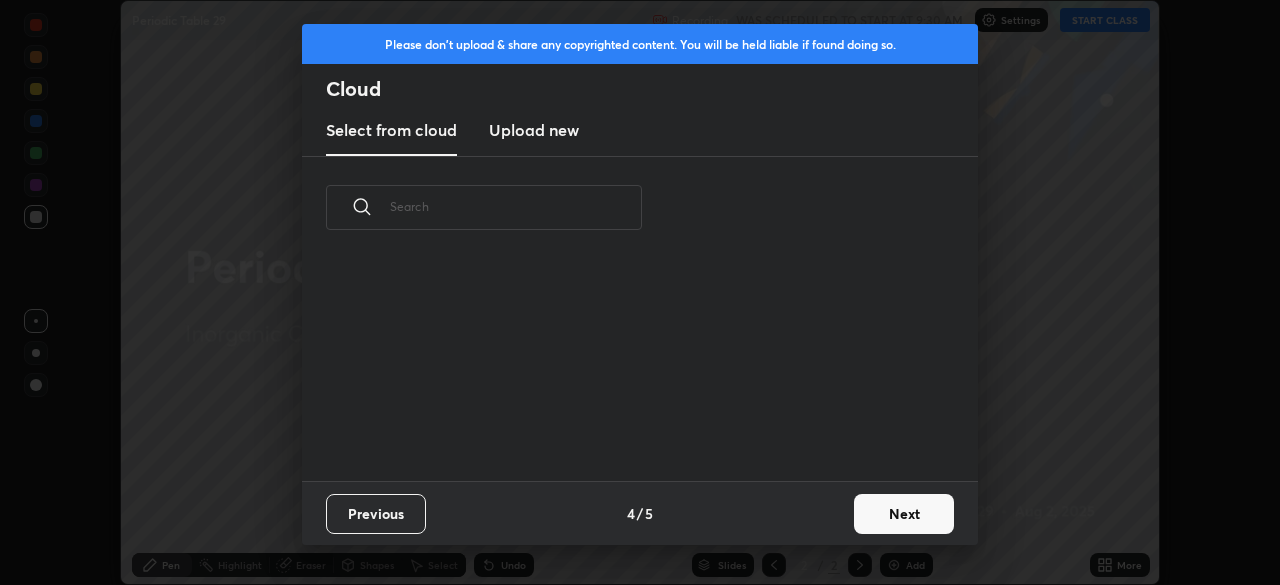click on "Previous 4 / 5 Next" at bounding box center (640, 513) 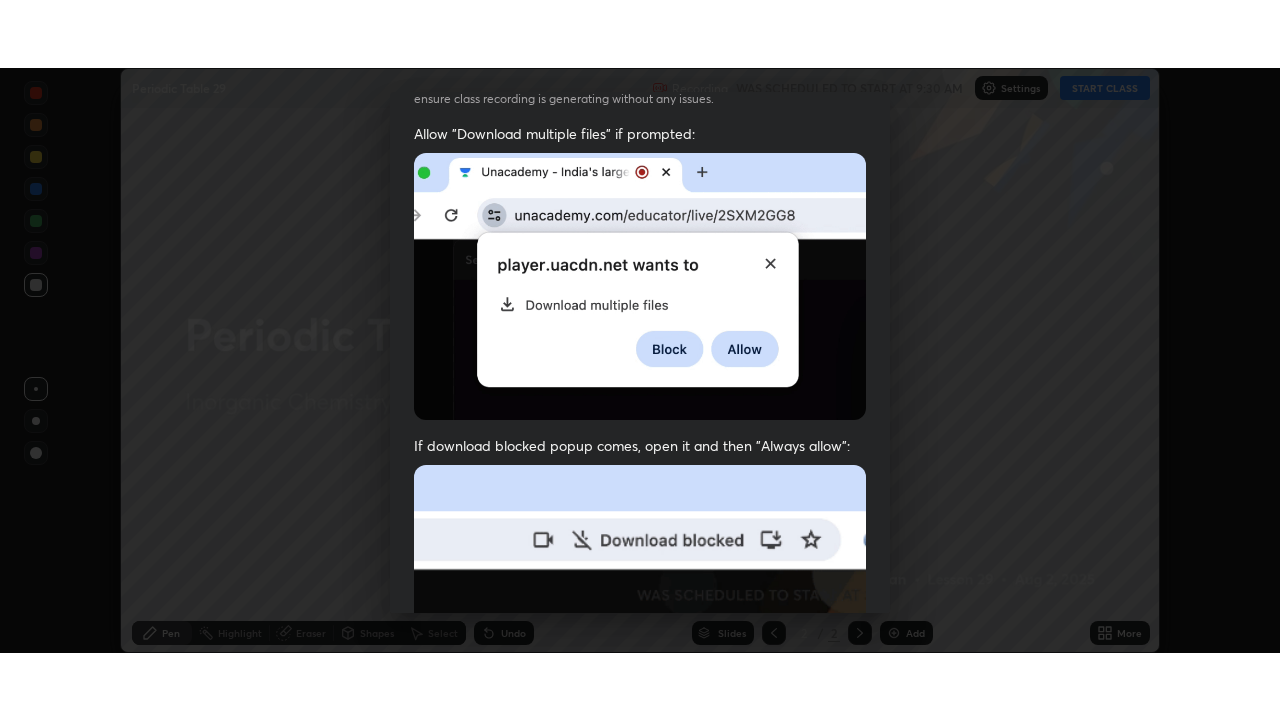 scroll, scrollTop: 479, scrollLeft: 0, axis: vertical 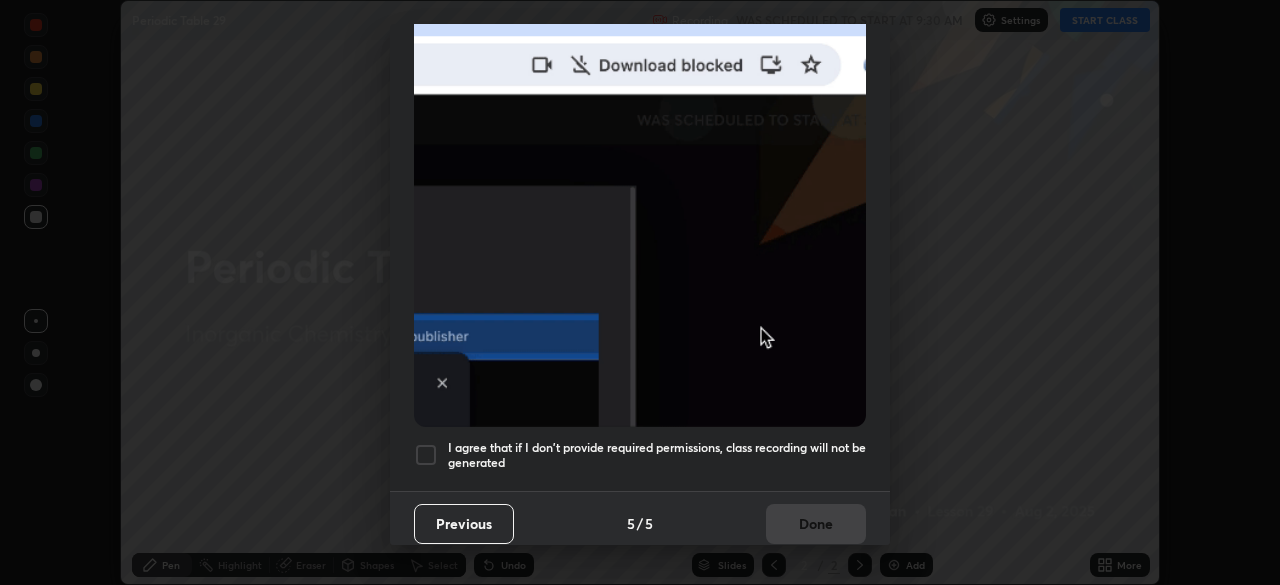 click at bounding box center (426, 455) 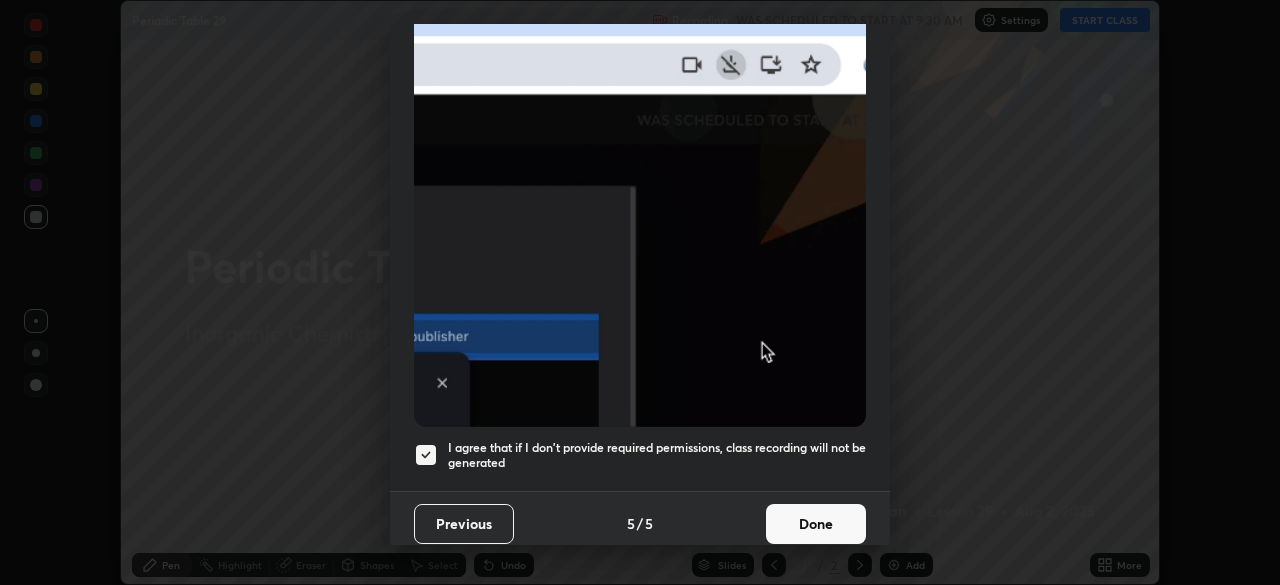 click on "Done" at bounding box center (816, 524) 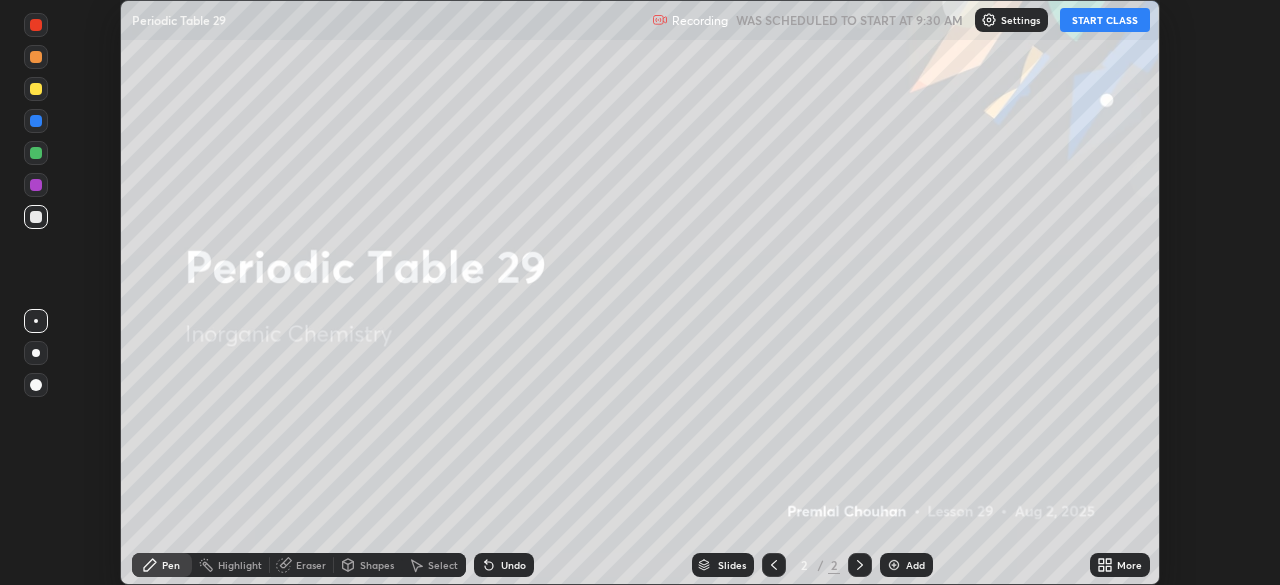 click on "START CLASS" at bounding box center [1105, 20] 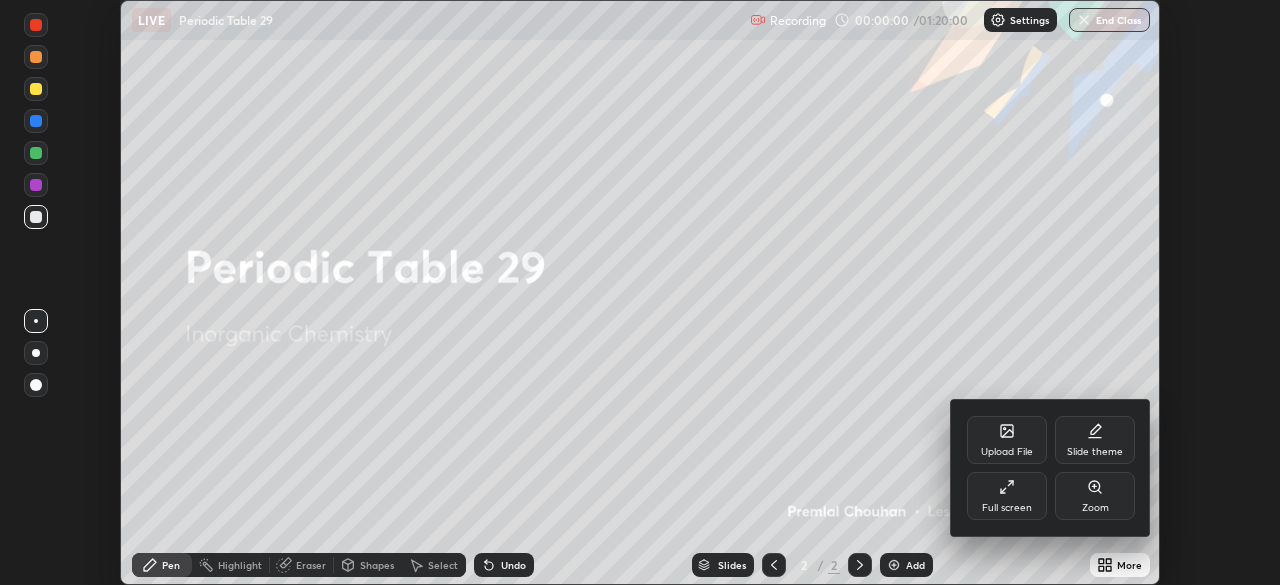 click 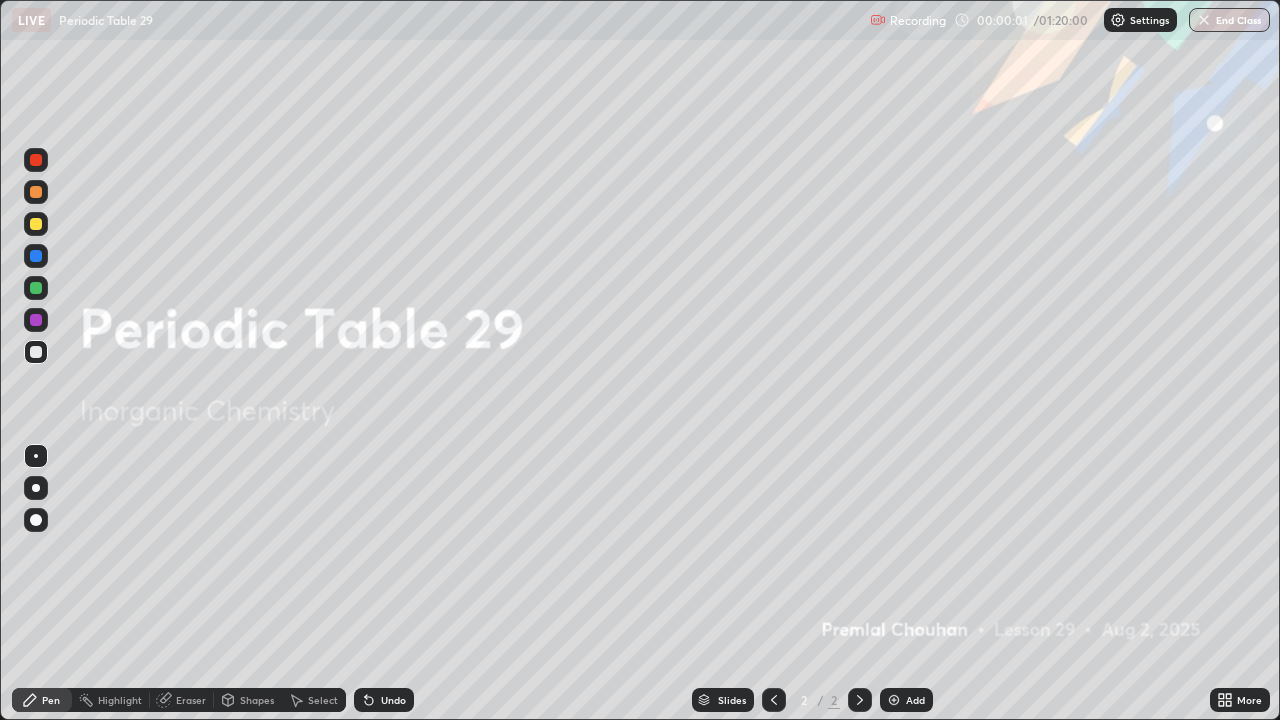 scroll, scrollTop: 99280, scrollLeft: 98720, axis: both 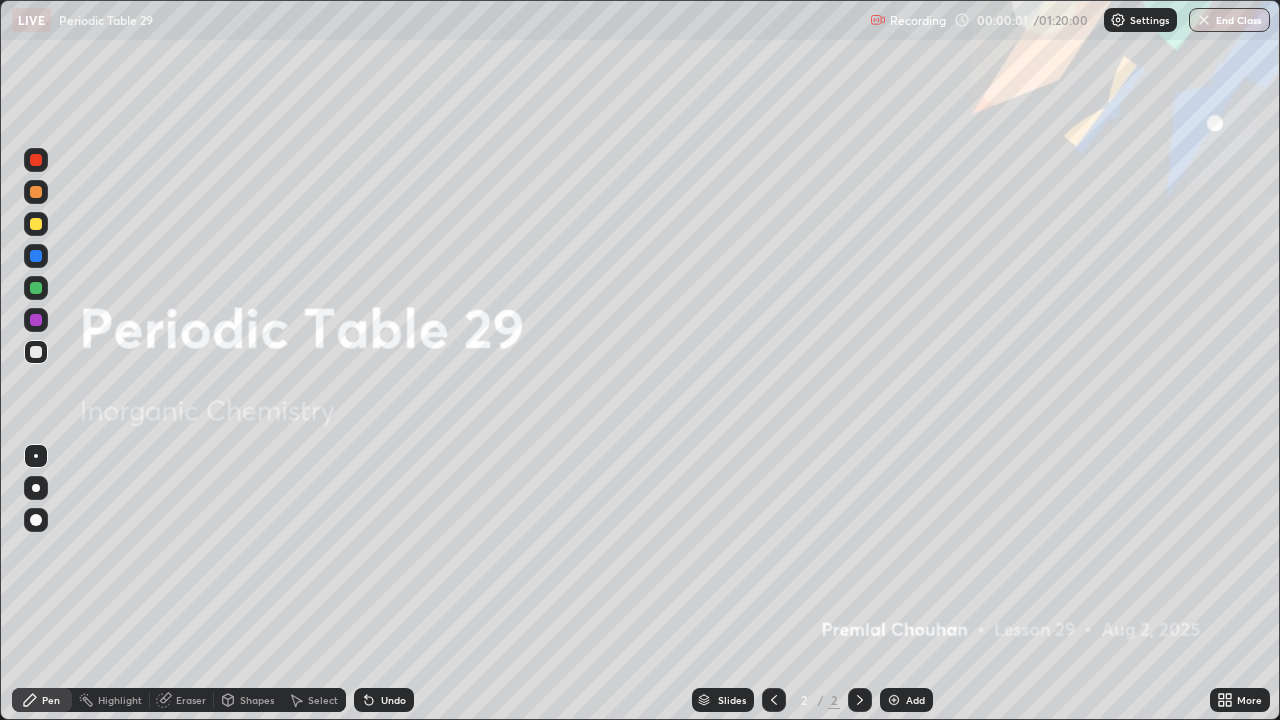 click at bounding box center (894, 700) 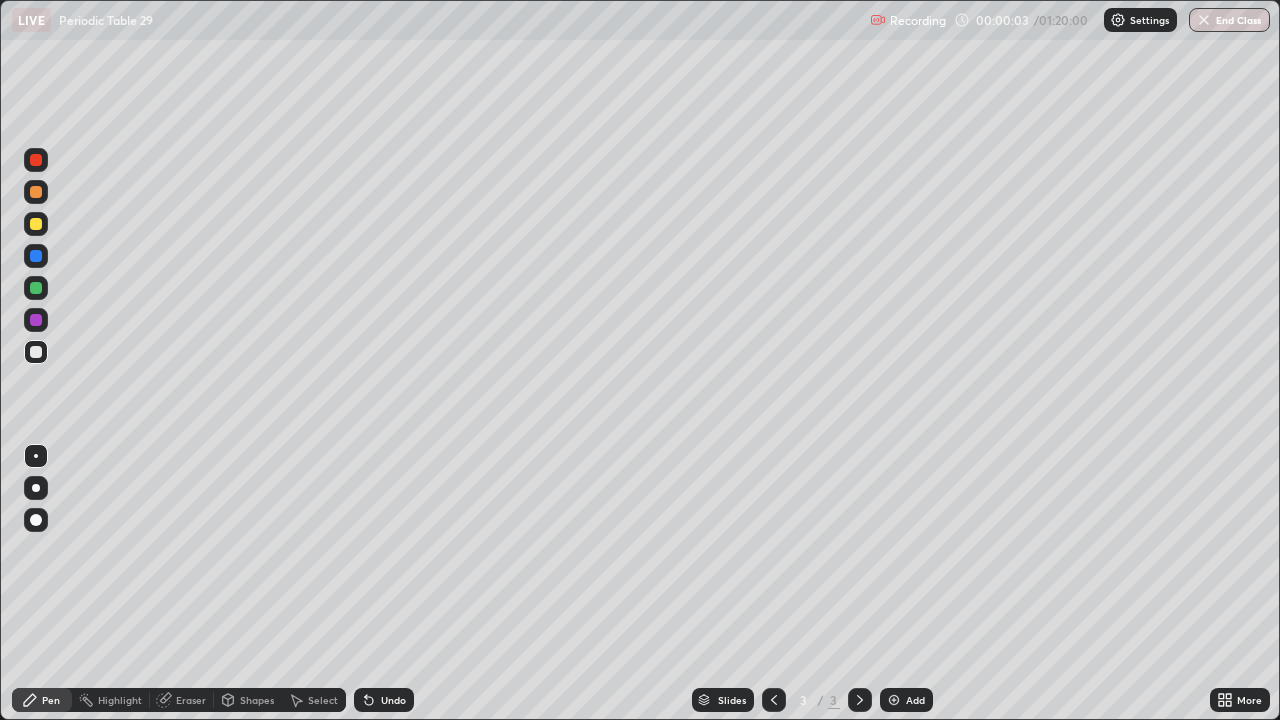 click 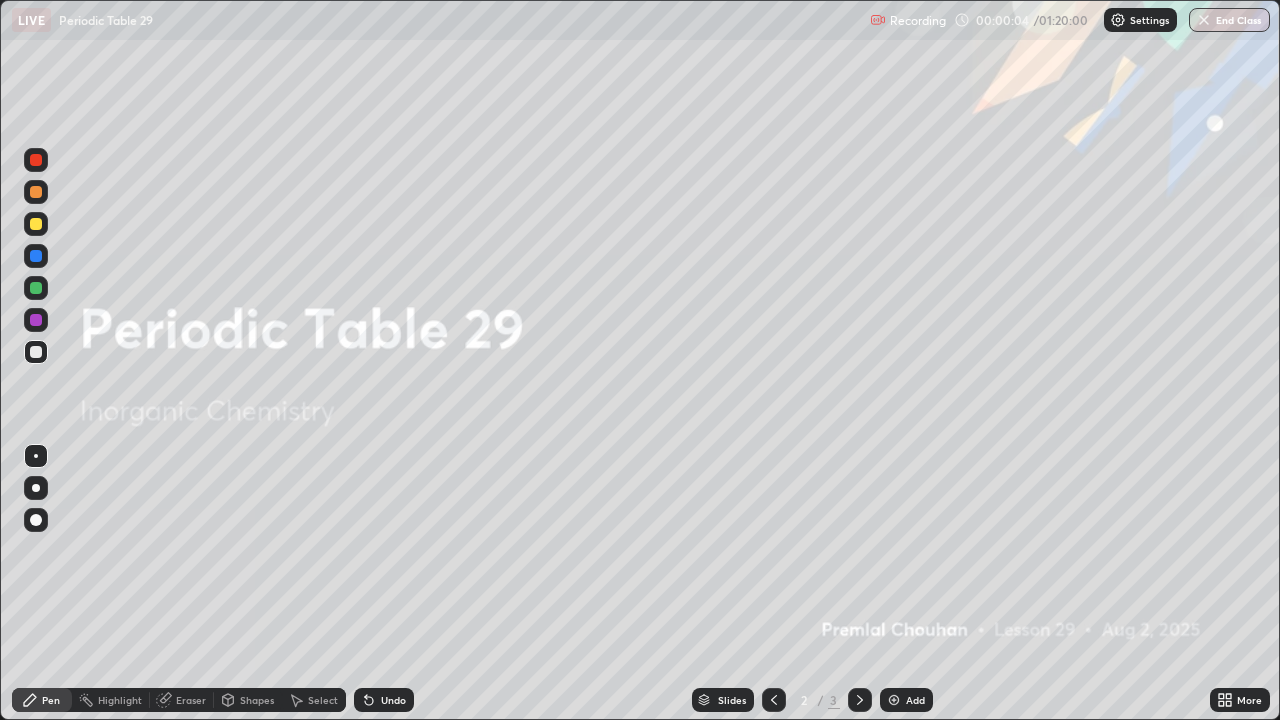 click 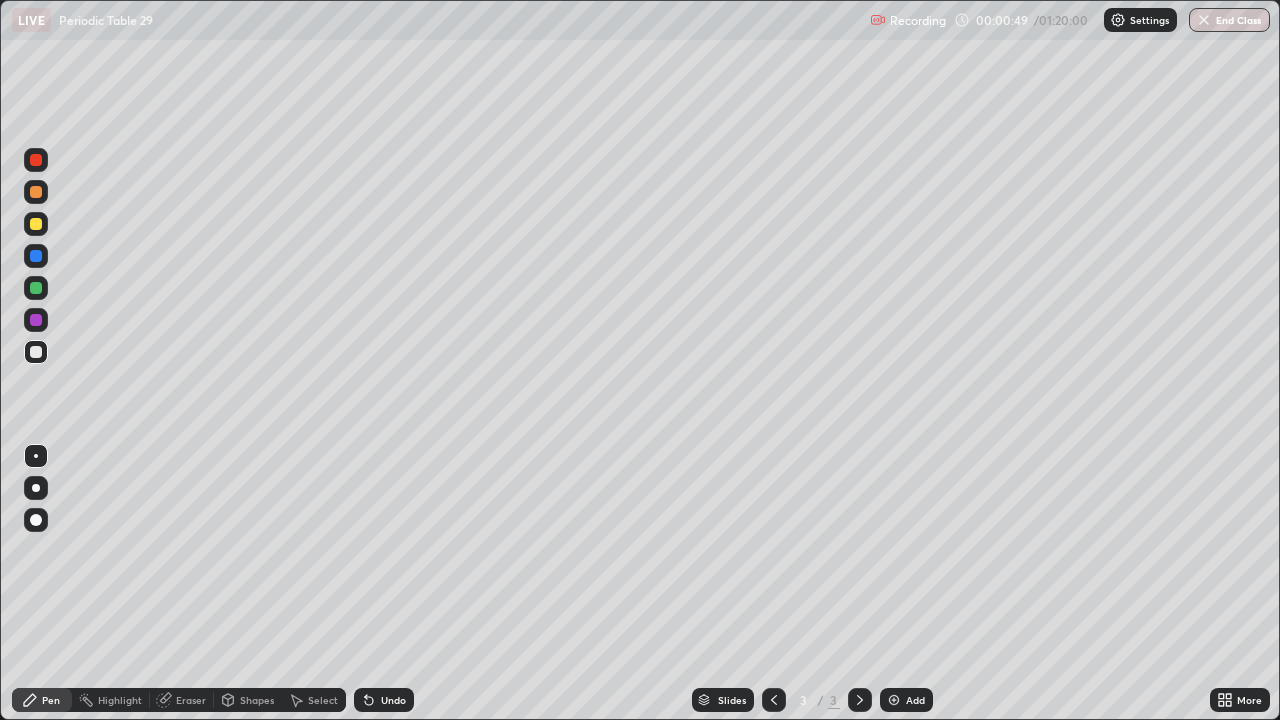 click at bounding box center (36, 224) 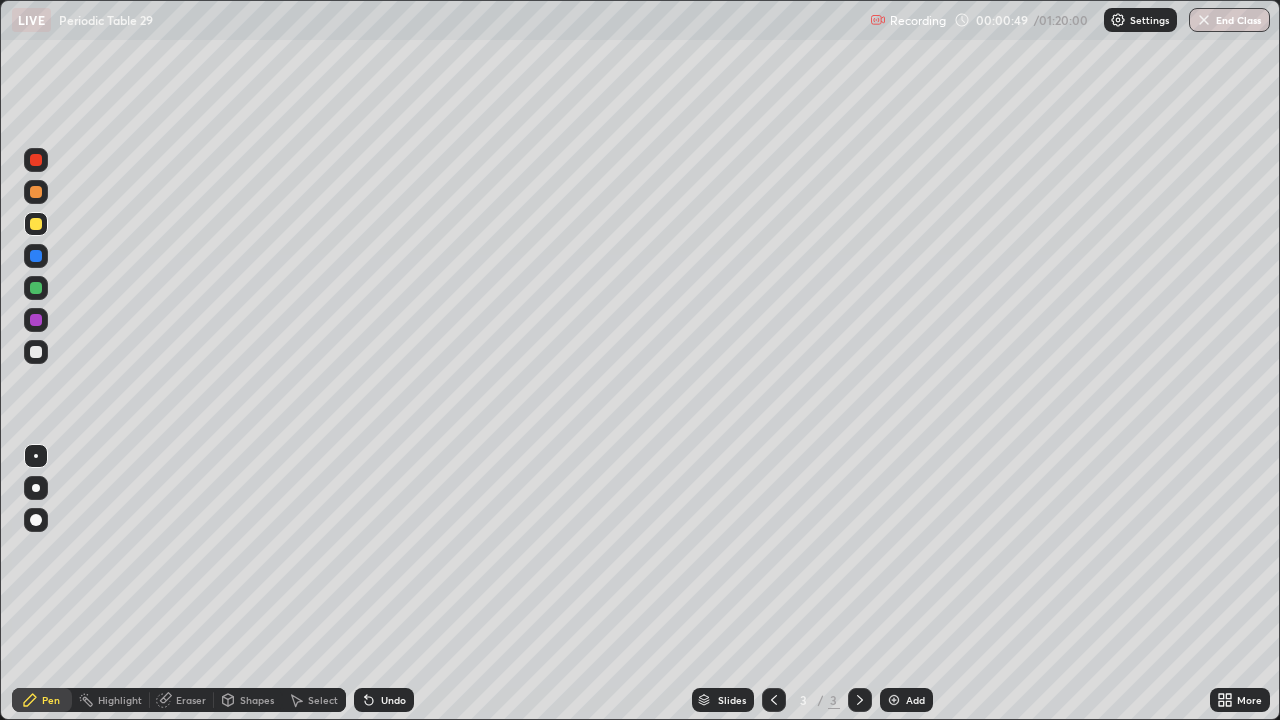 click at bounding box center [36, 224] 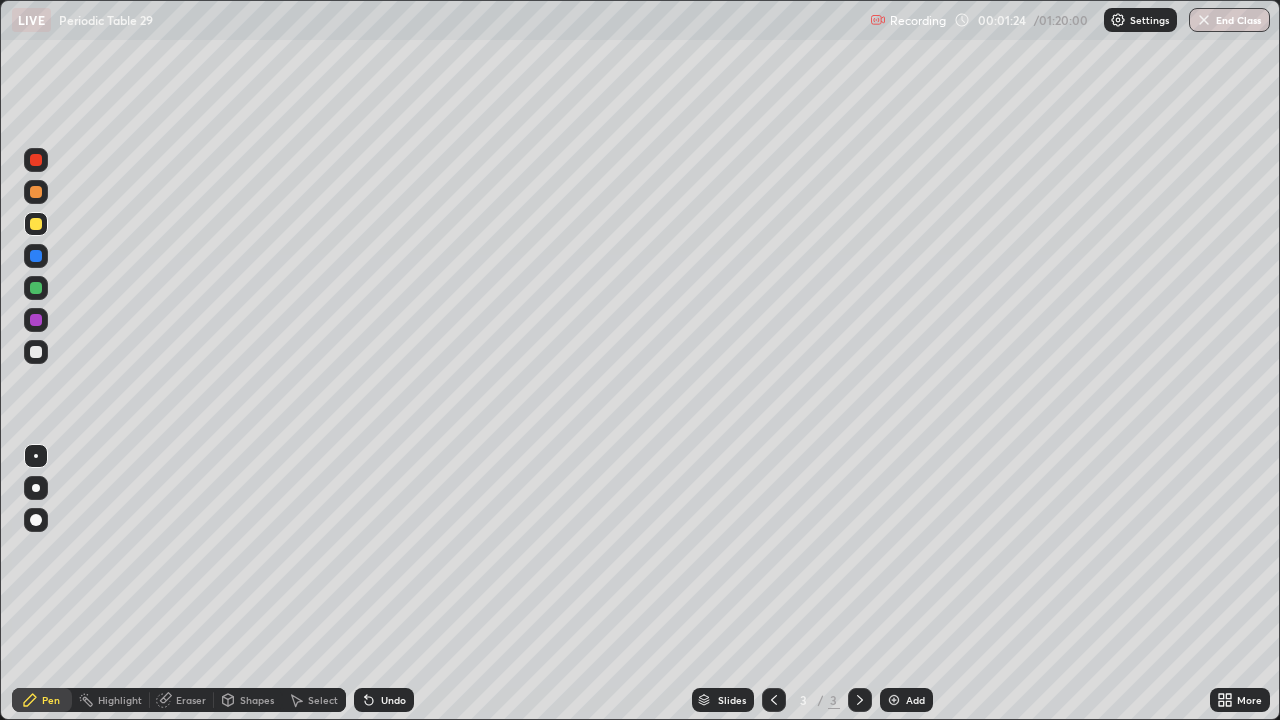 click on "Eraser" at bounding box center [191, 700] 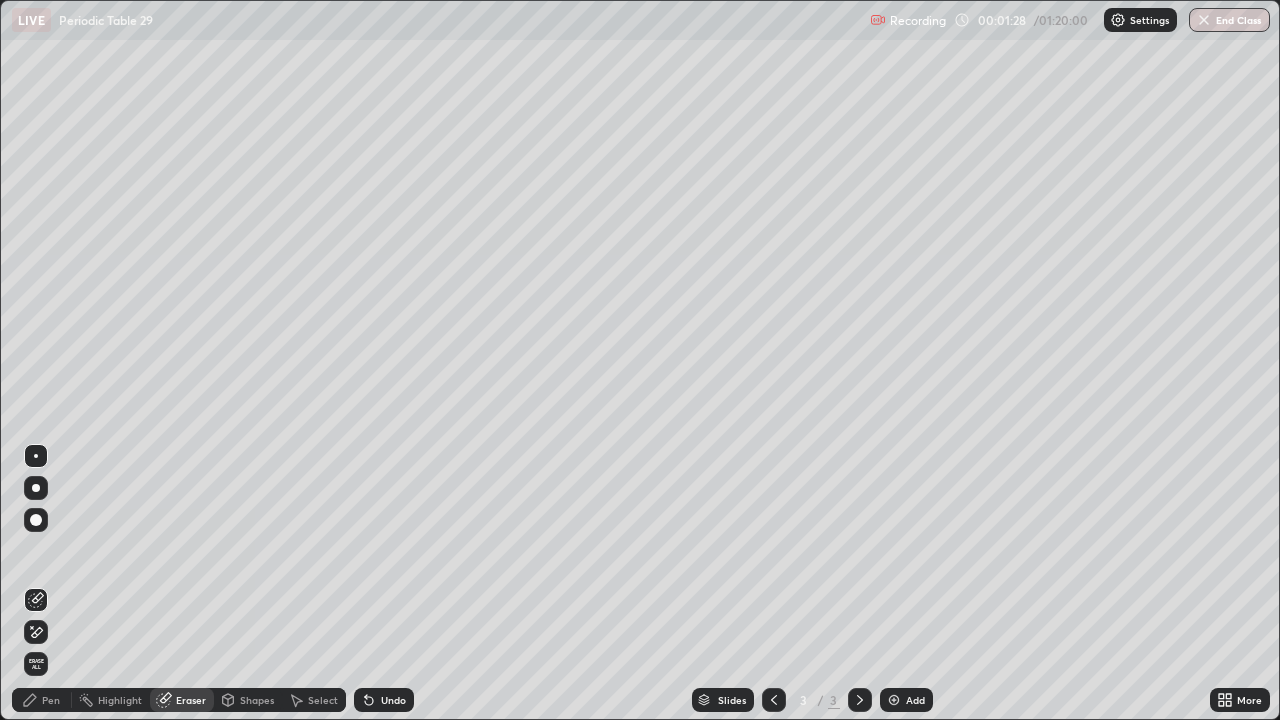 click on "Pen" at bounding box center [51, 700] 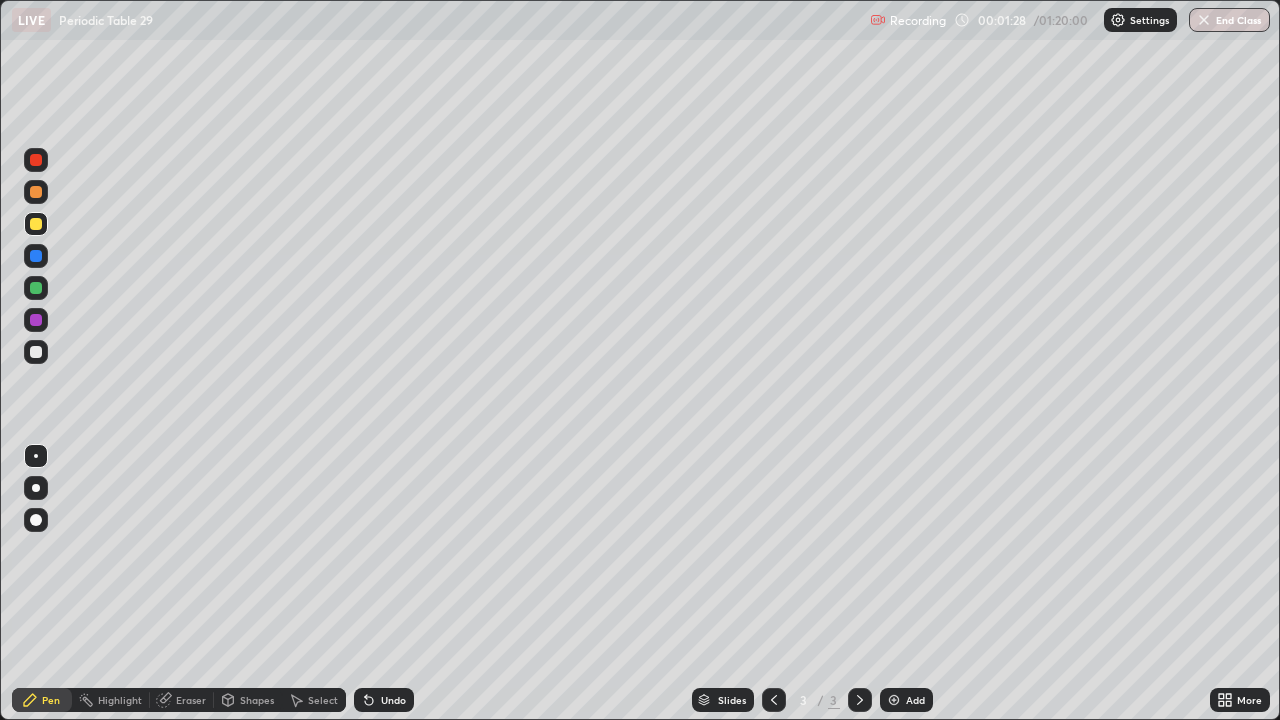 click on "Pen" at bounding box center [51, 700] 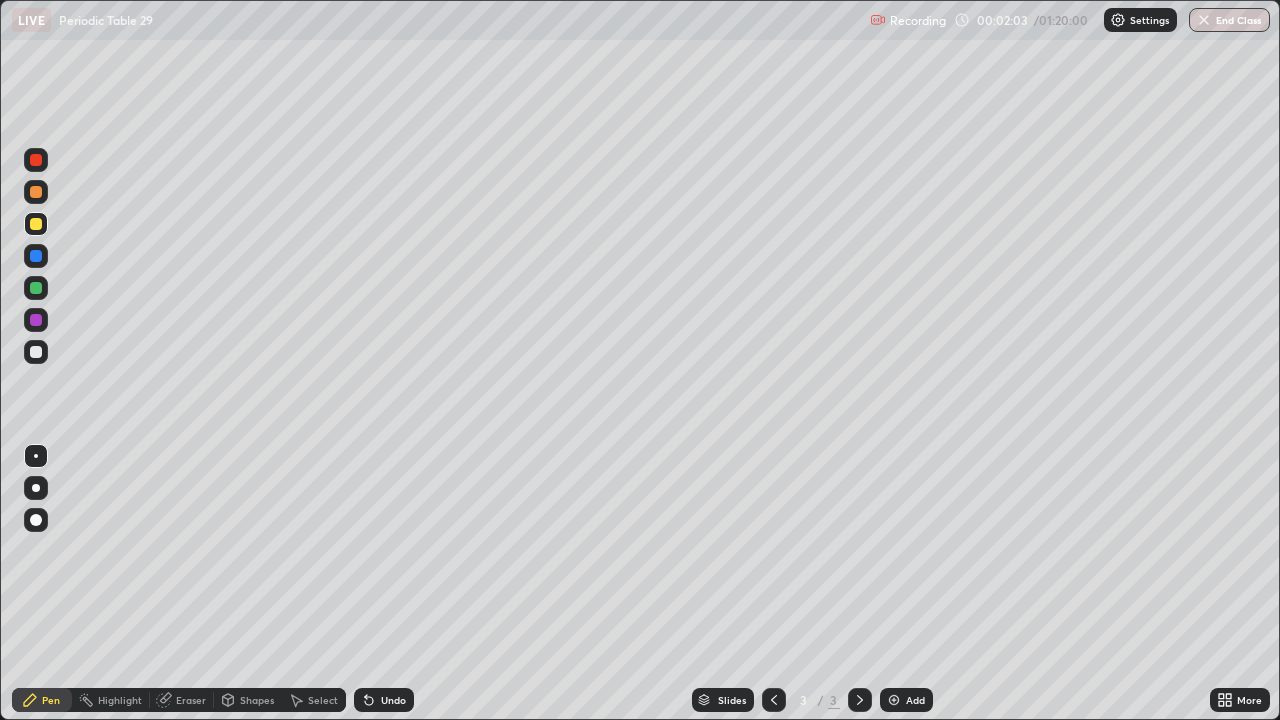 click on "Eraser" at bounding box center [191, 700] 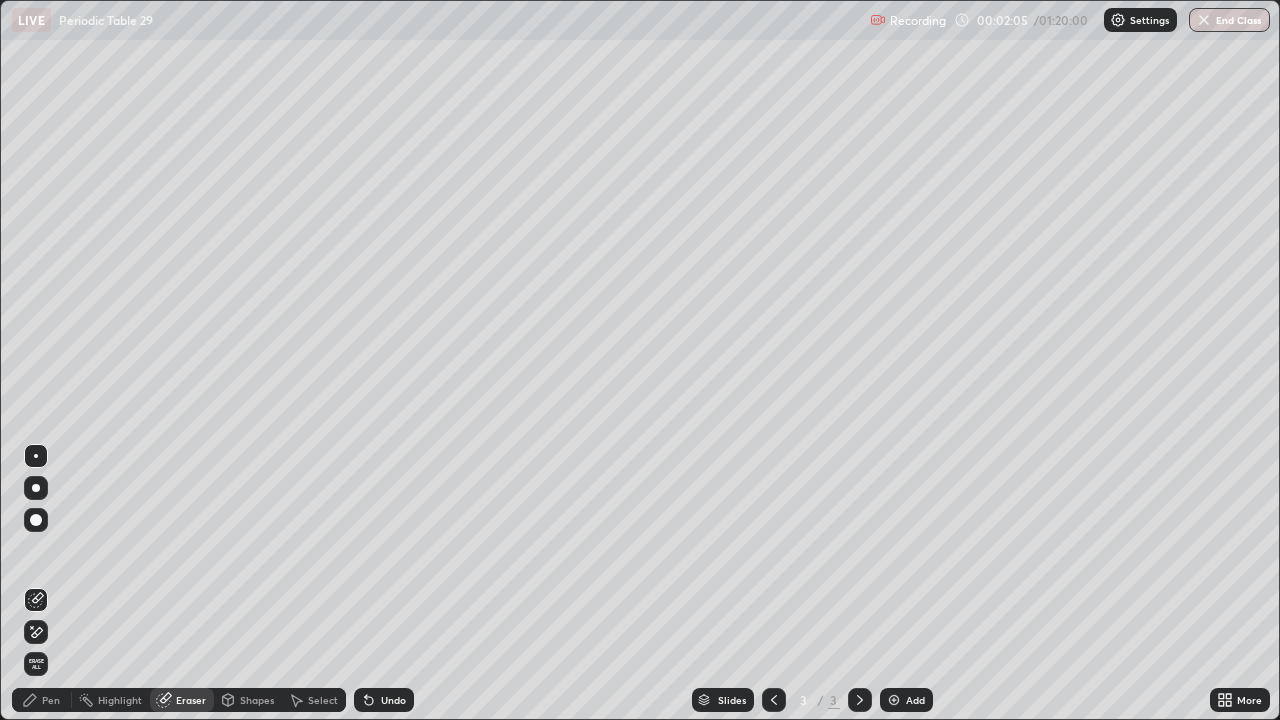 click on "Pen" at bounding box center (51, 700) 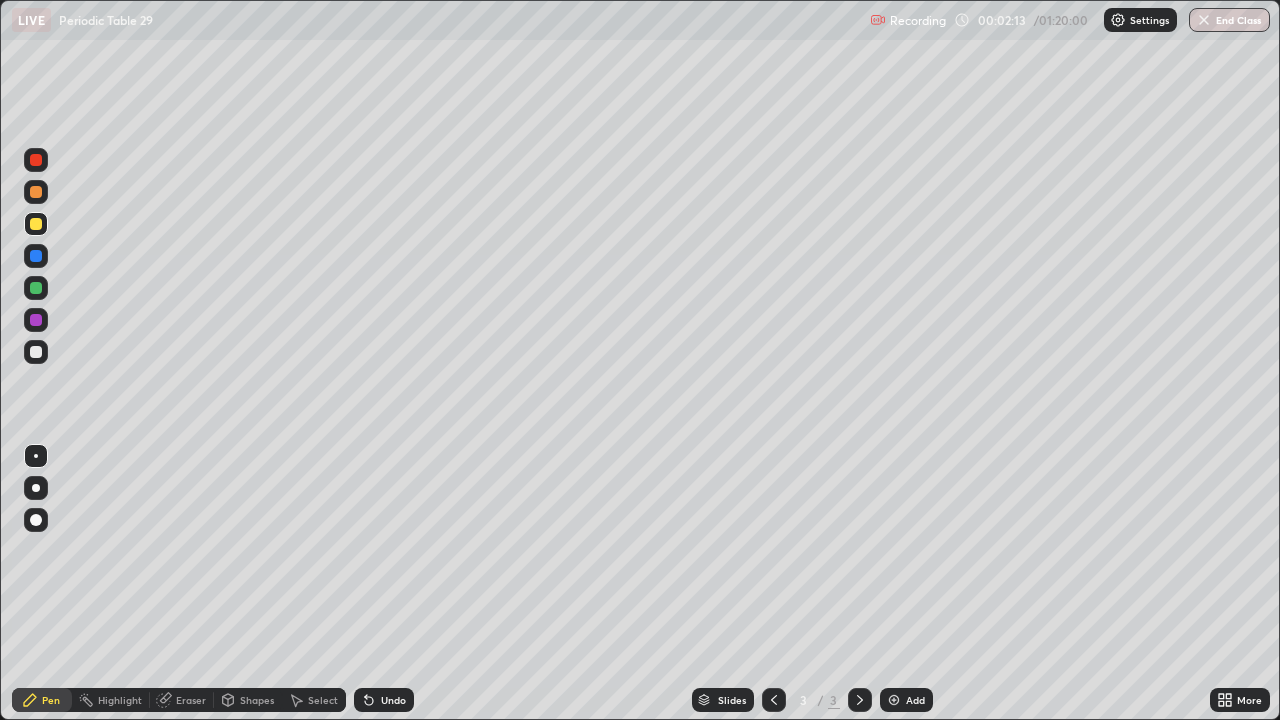 click at bounding box center (36, 192) 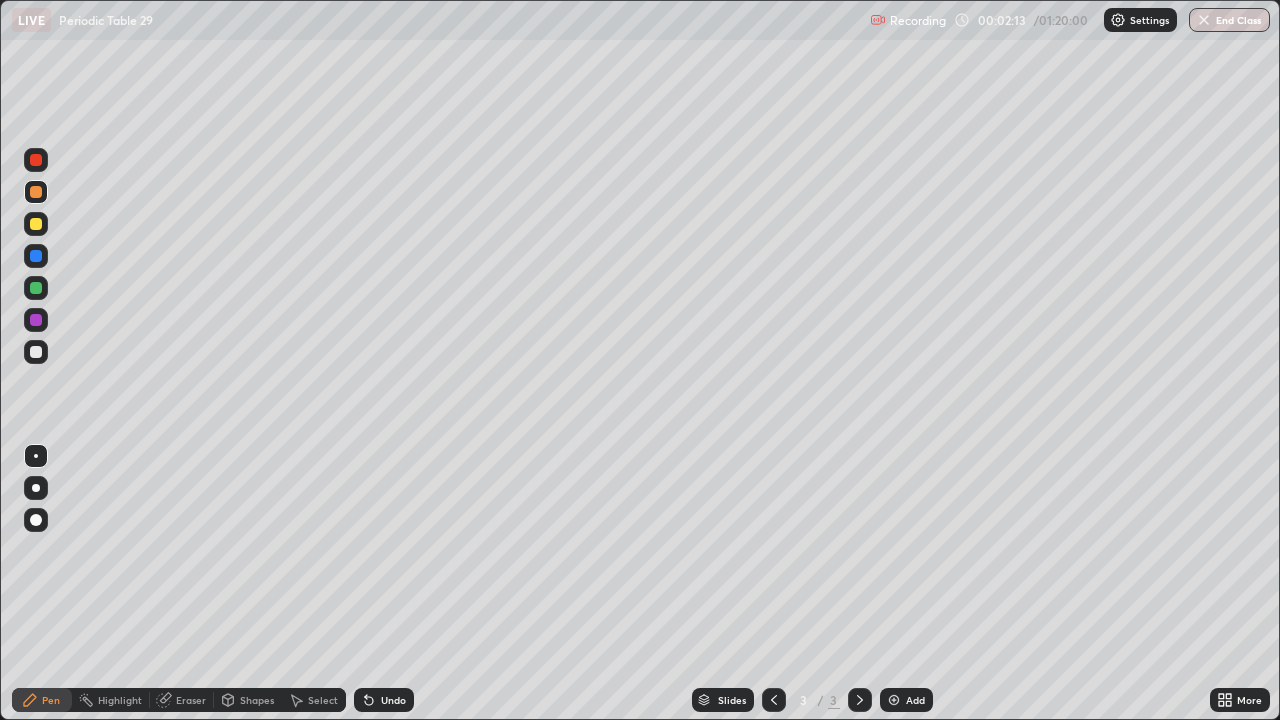 click at bounding box center [36, 192] 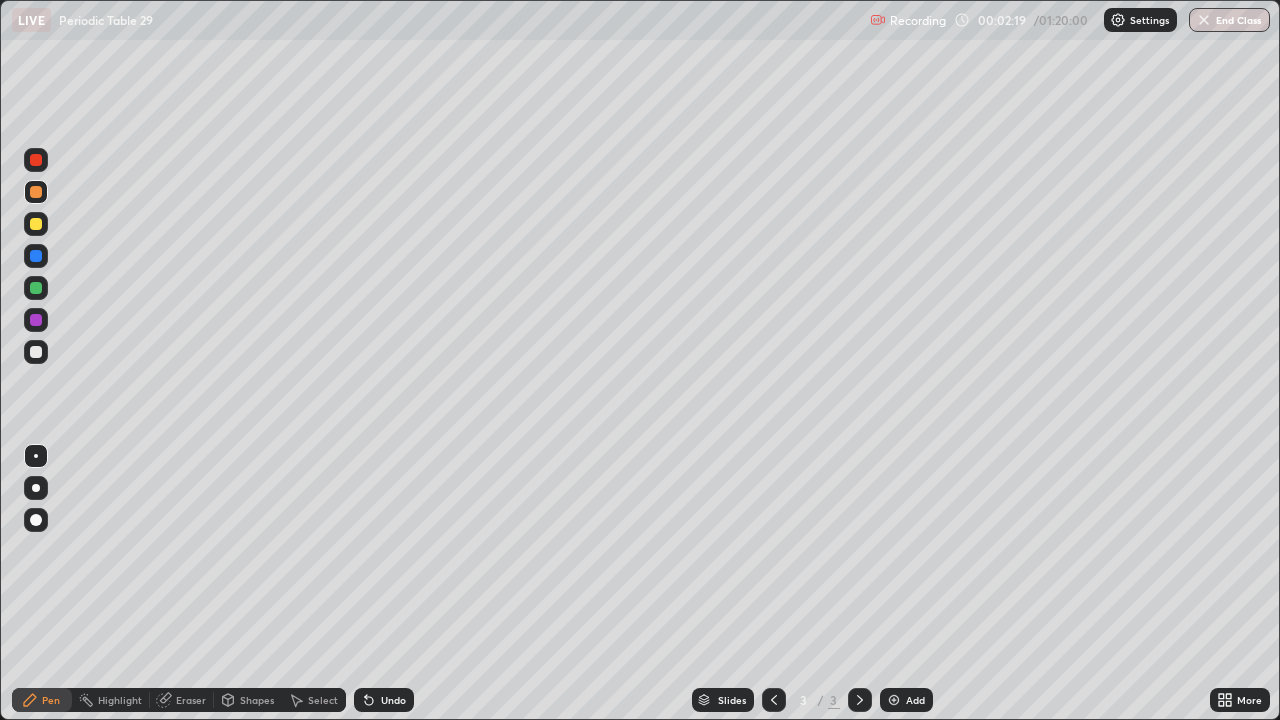 click on "Eraser" at bounding box center (191, 700) 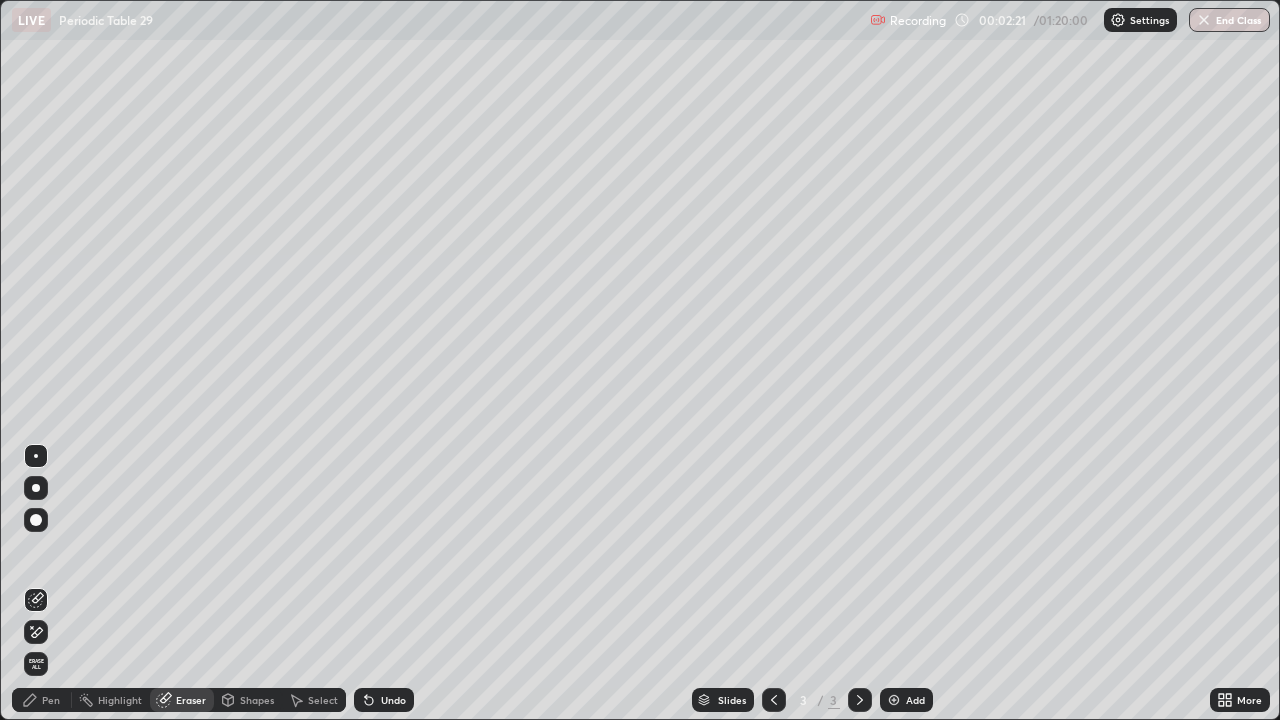 click on "Pen" at bounding box center [51, 700] 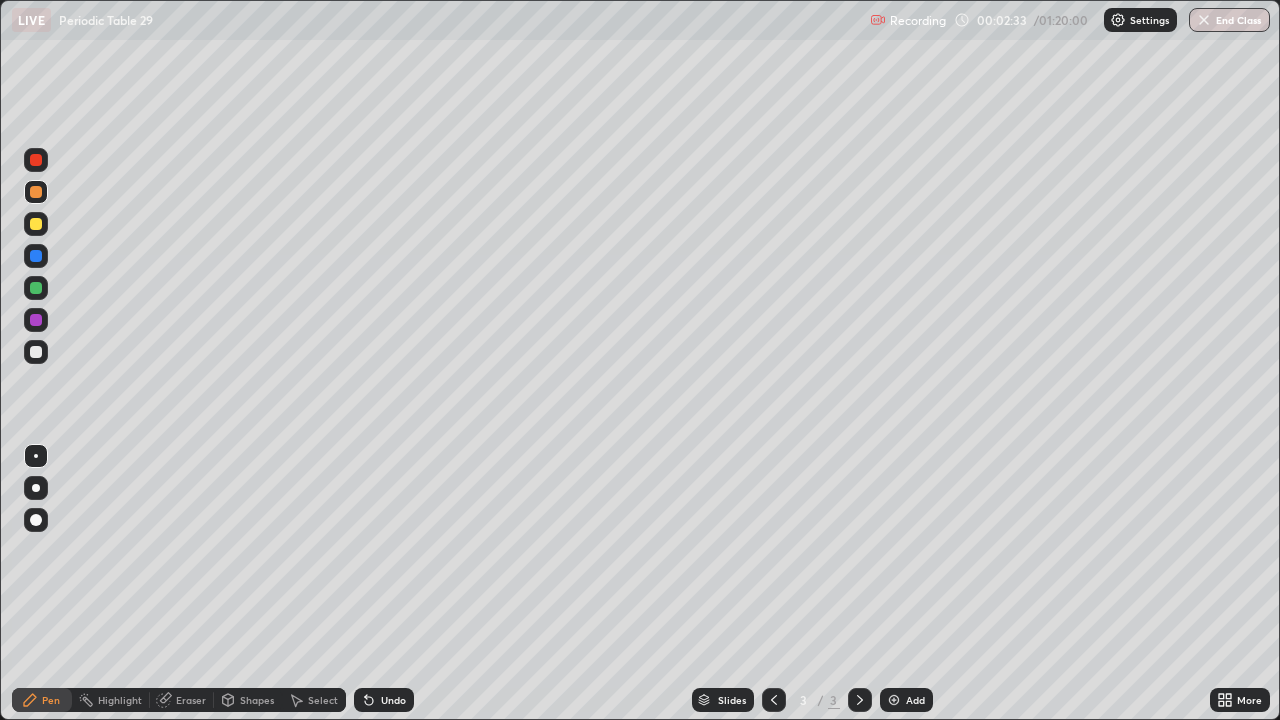 click on "Eraser" at bounding box center (191, 700) 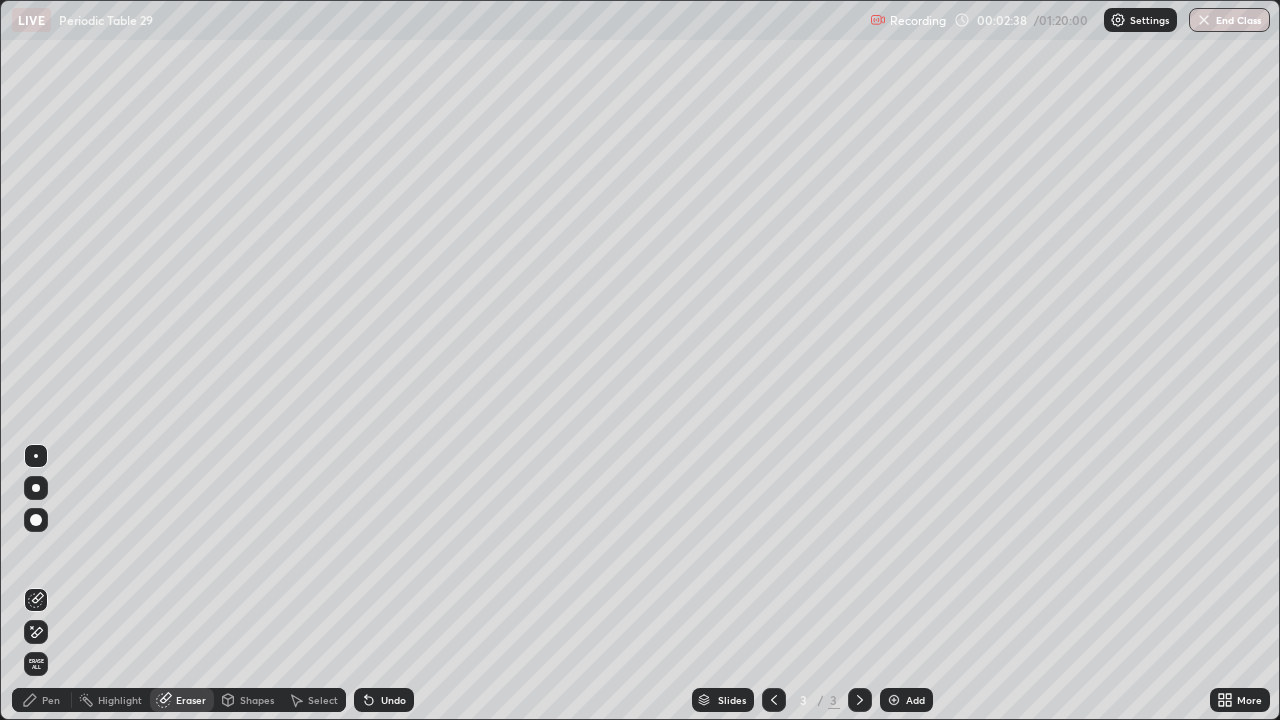 click on "Pen" at bounding box center [51, 700] 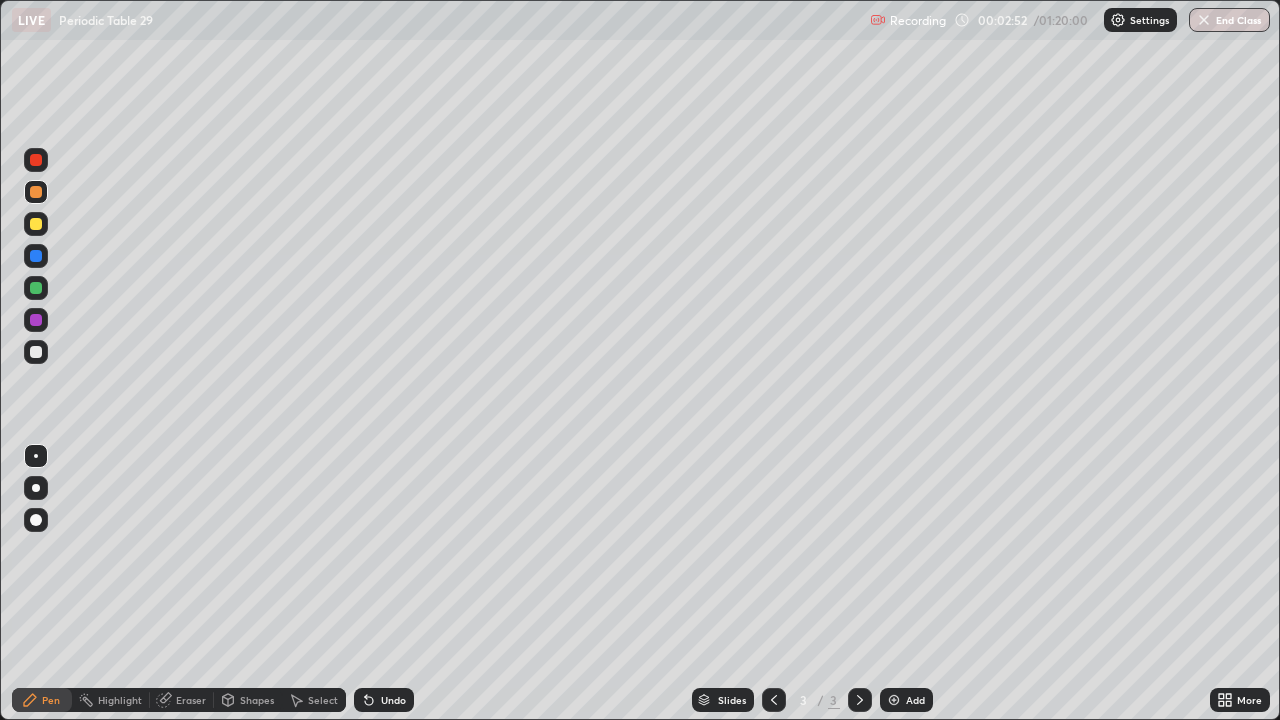 click at bounding box center (36, 288) 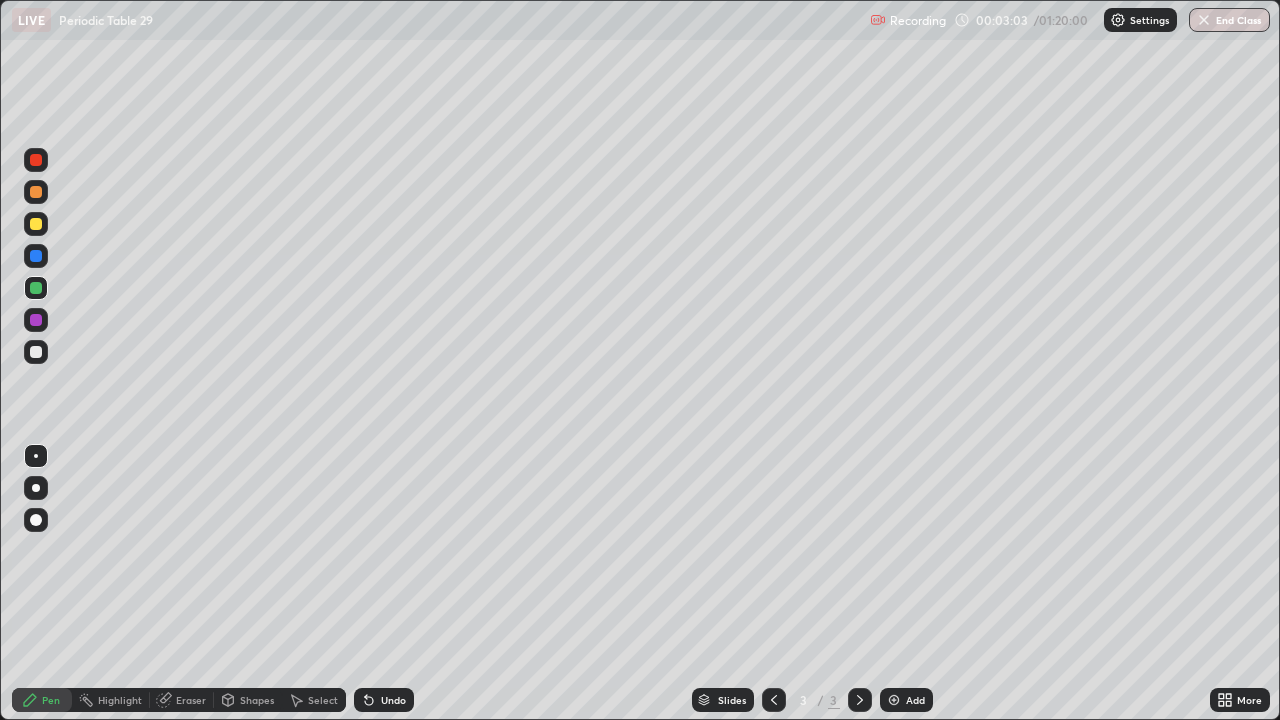 click on "Eraser" at bounding box center [191, 700] 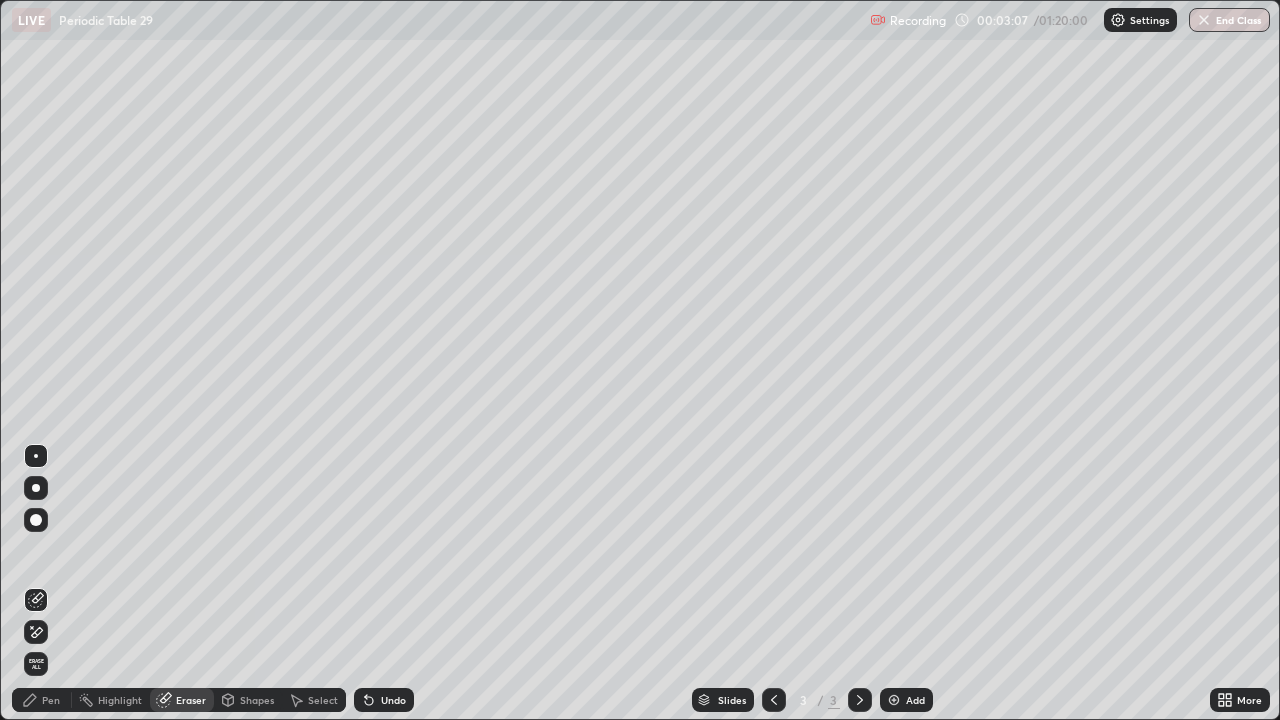click on "Pen" at bounding box center (51, 700) 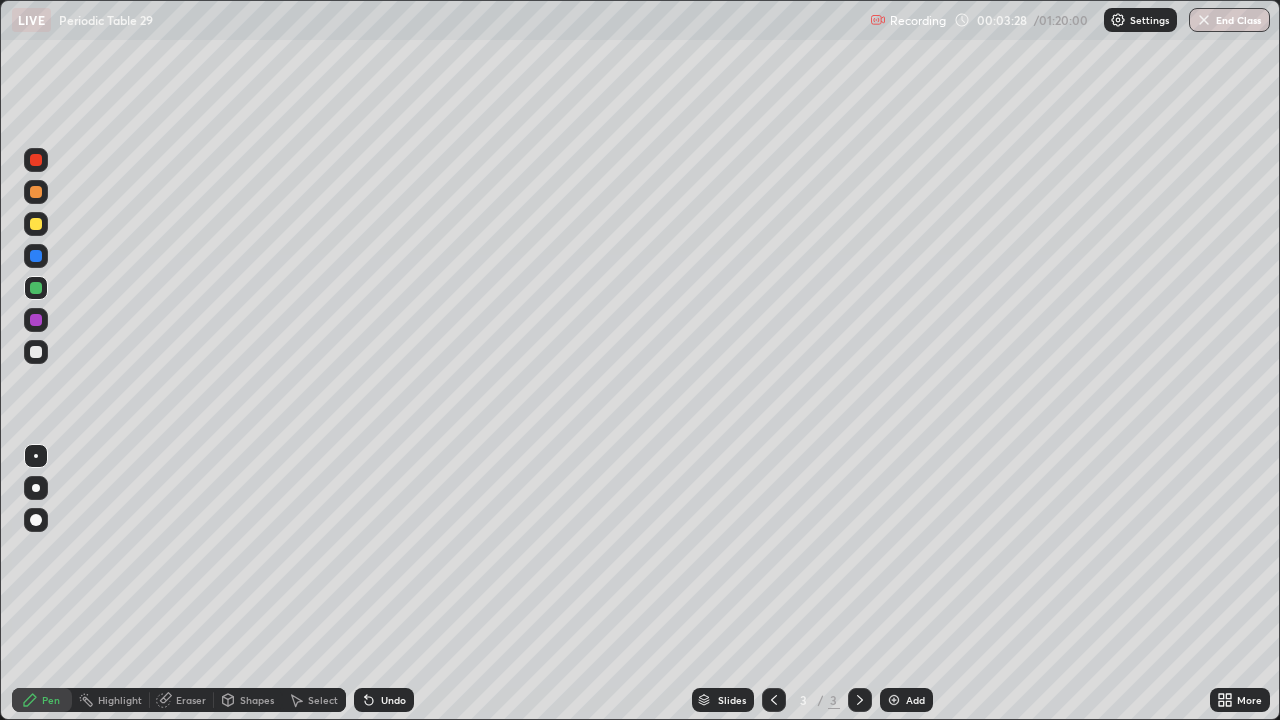 click at bounding box center (36, 192) 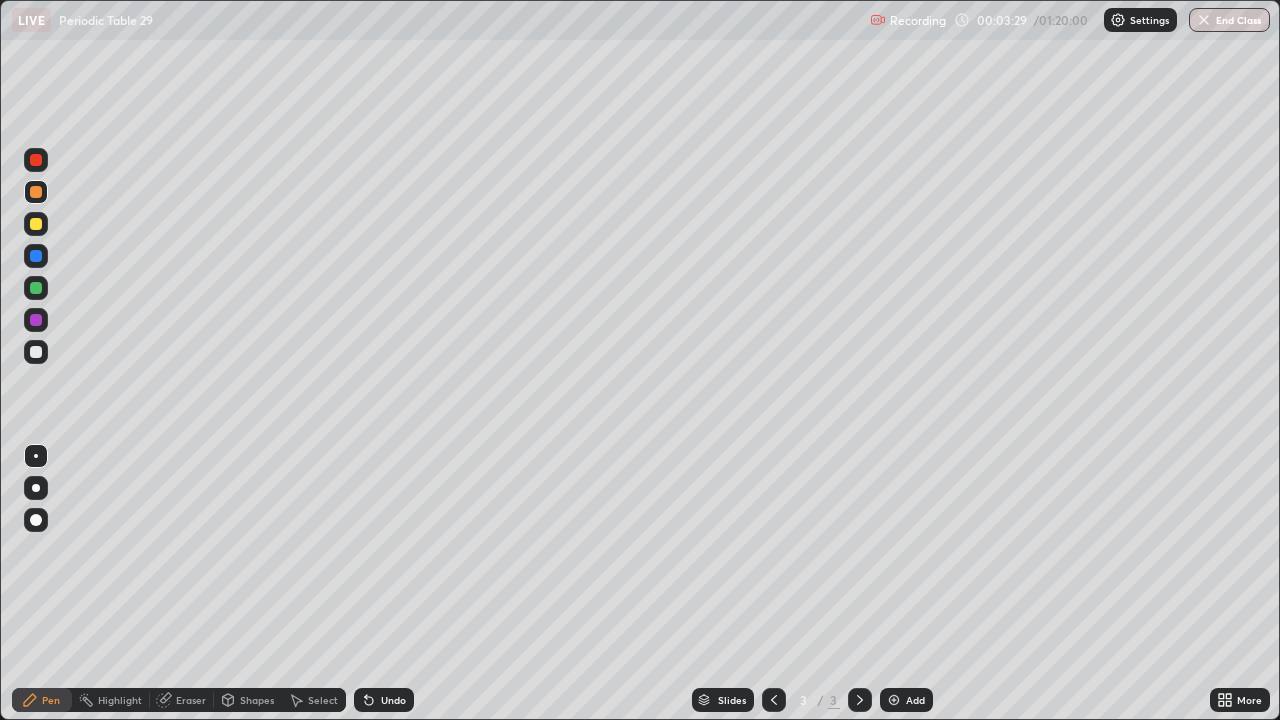 click at bounding box center (36, 192) 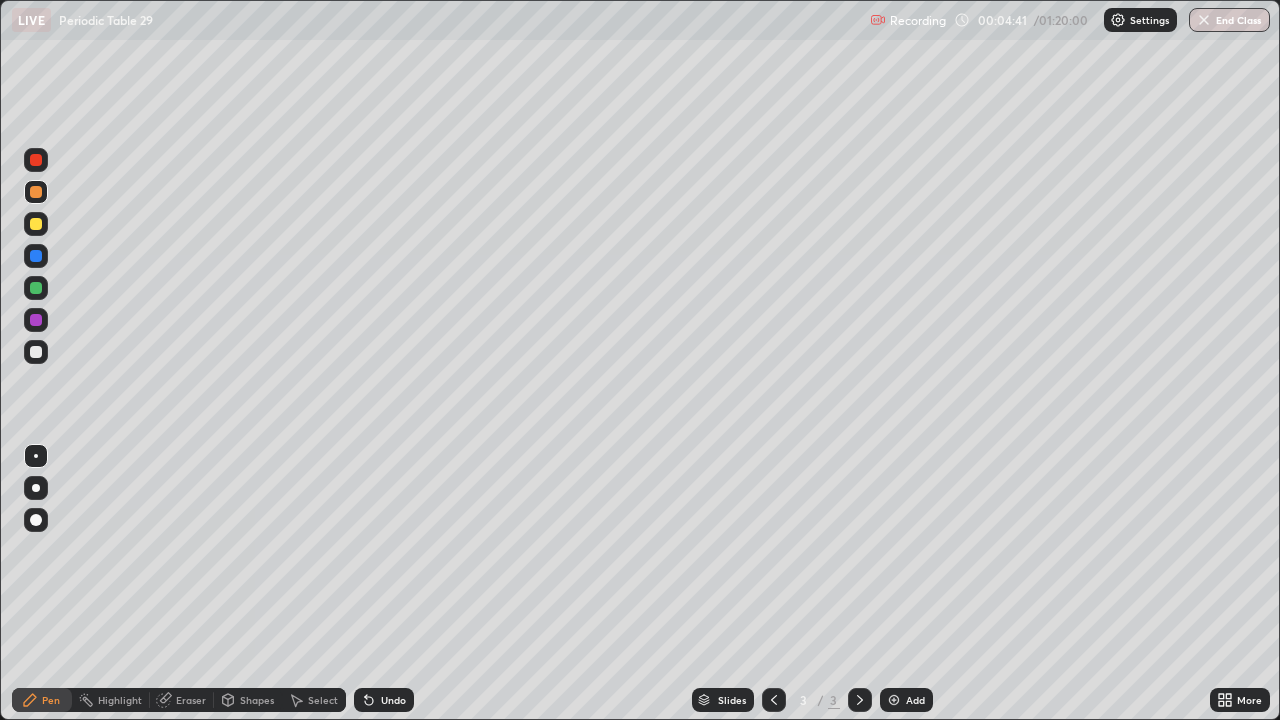 click at bounding box center (36, 352) 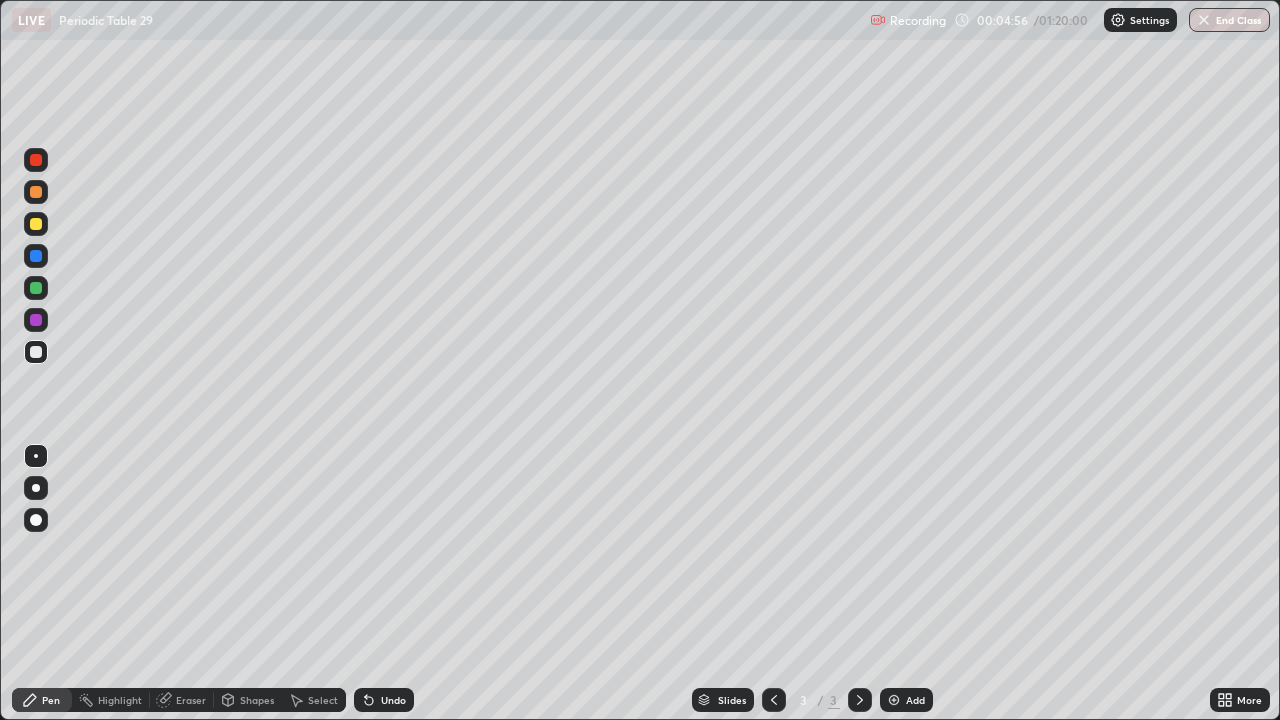 click at bounding box center [36, 192] 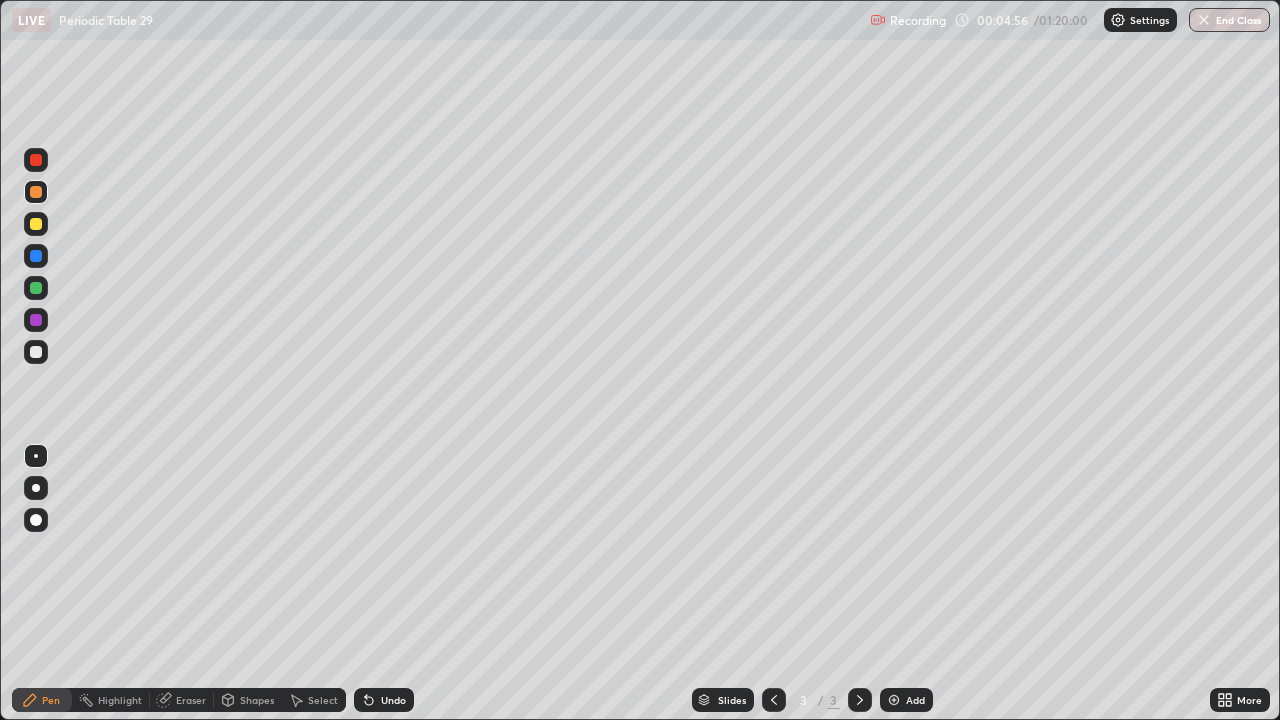 click at bounding box center [36, 192] 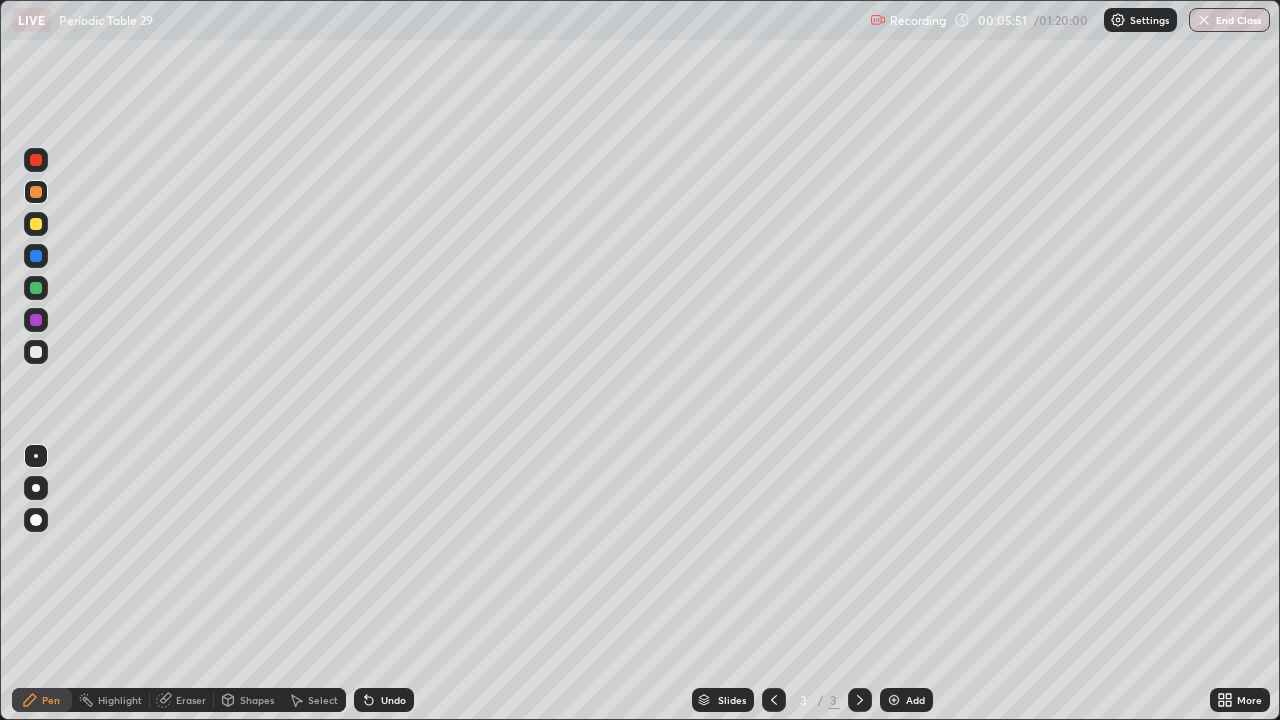 click on "Eraser" at bounding box center (191, 700) 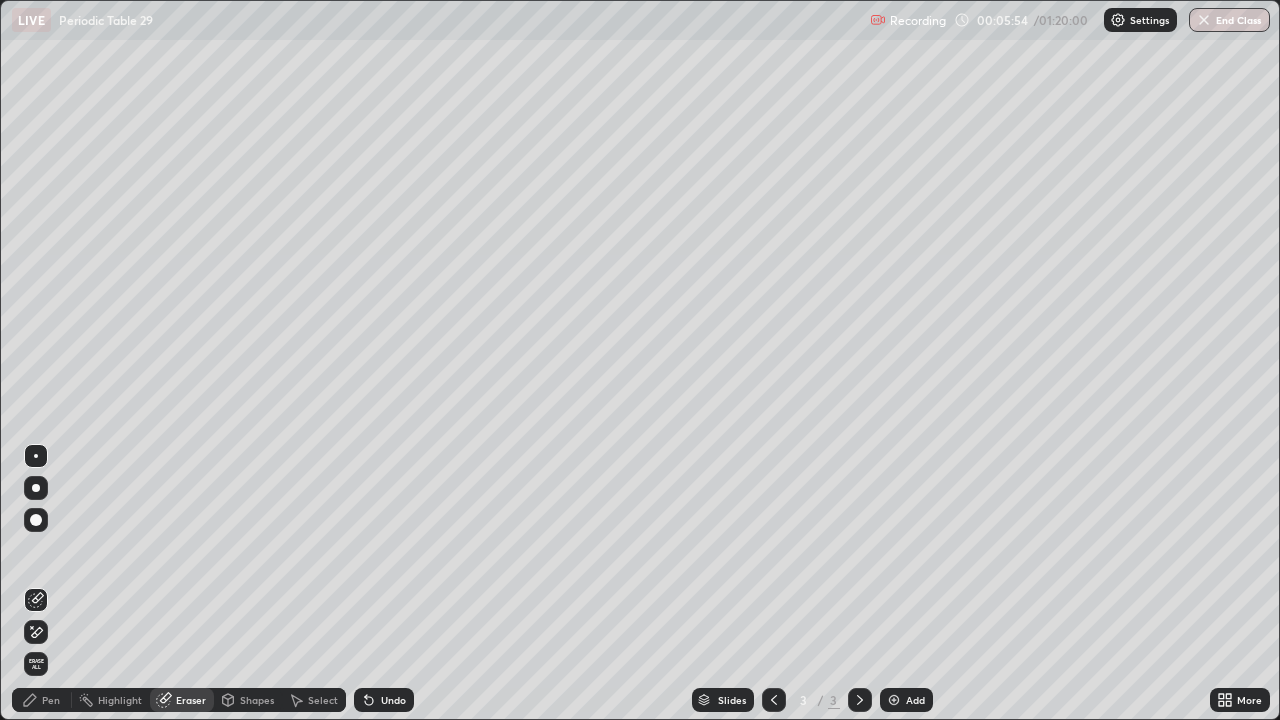click on "Pen" at bounding box center [51, 700] 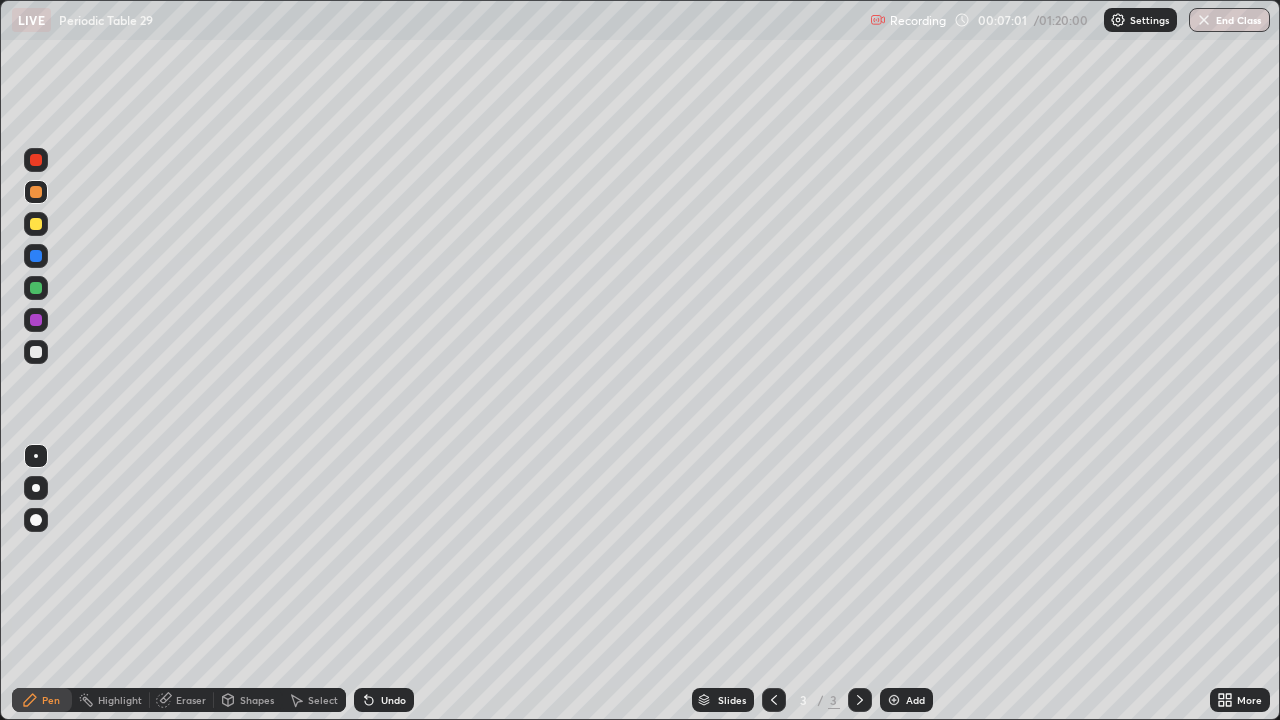 click at bounding box center [36, 224] 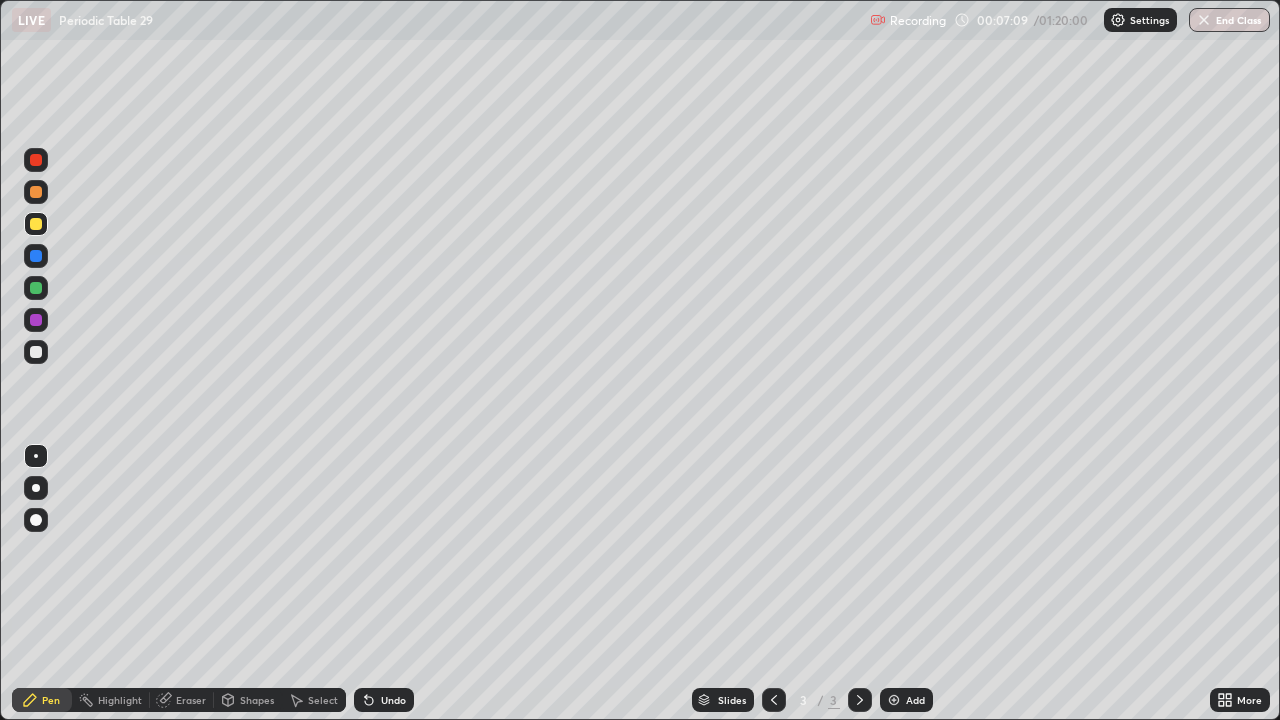 click at bounding box center [36, 352] 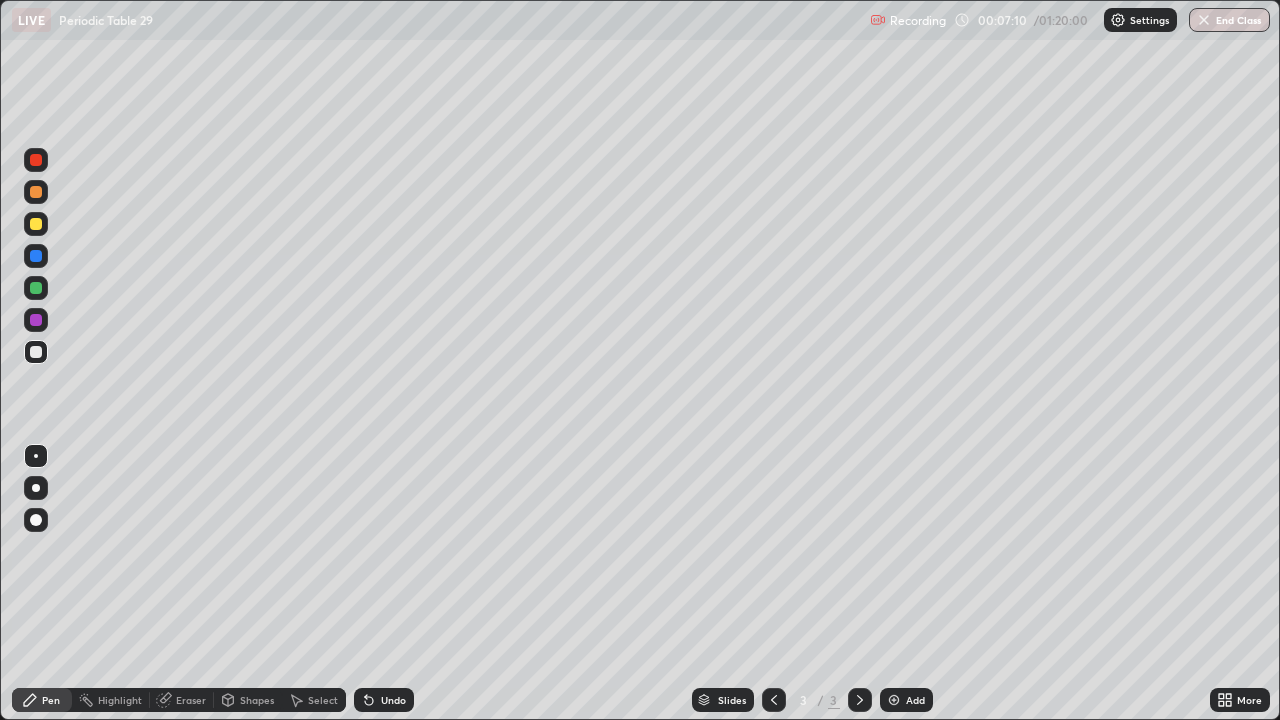 click at bounding box center [36, 352] 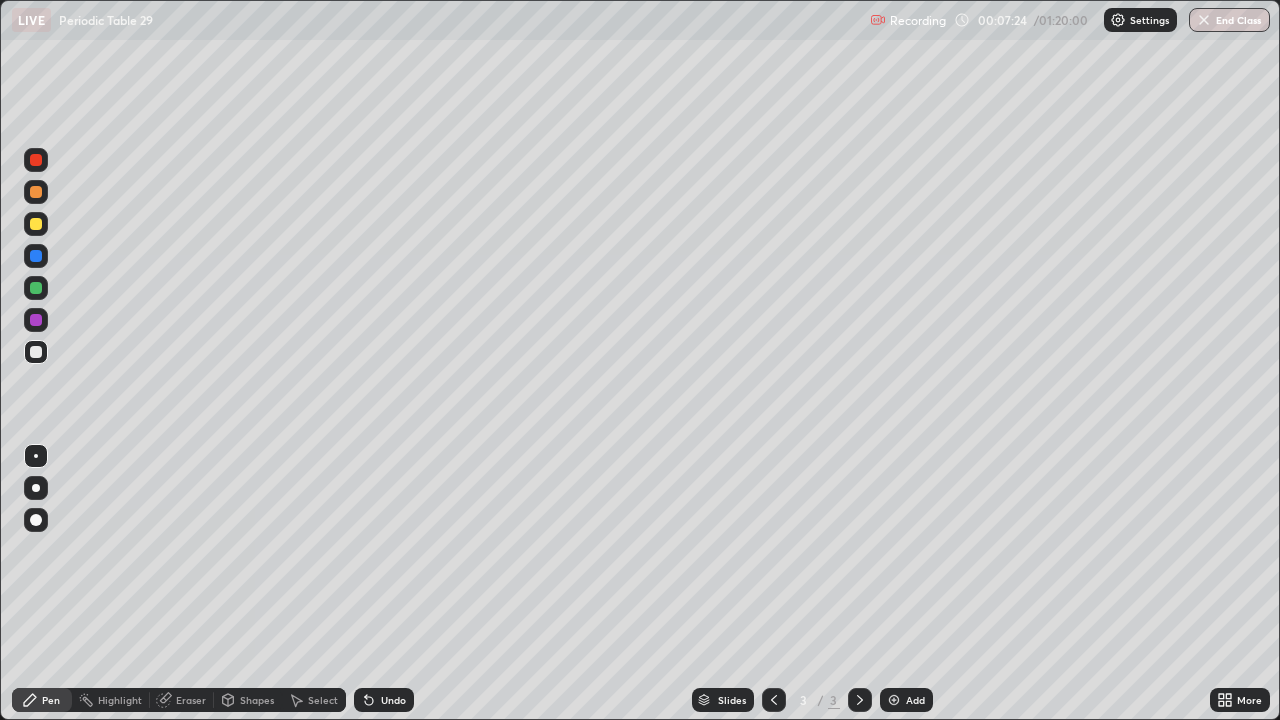 click on "Eraser" at bounding box center (191, 700) 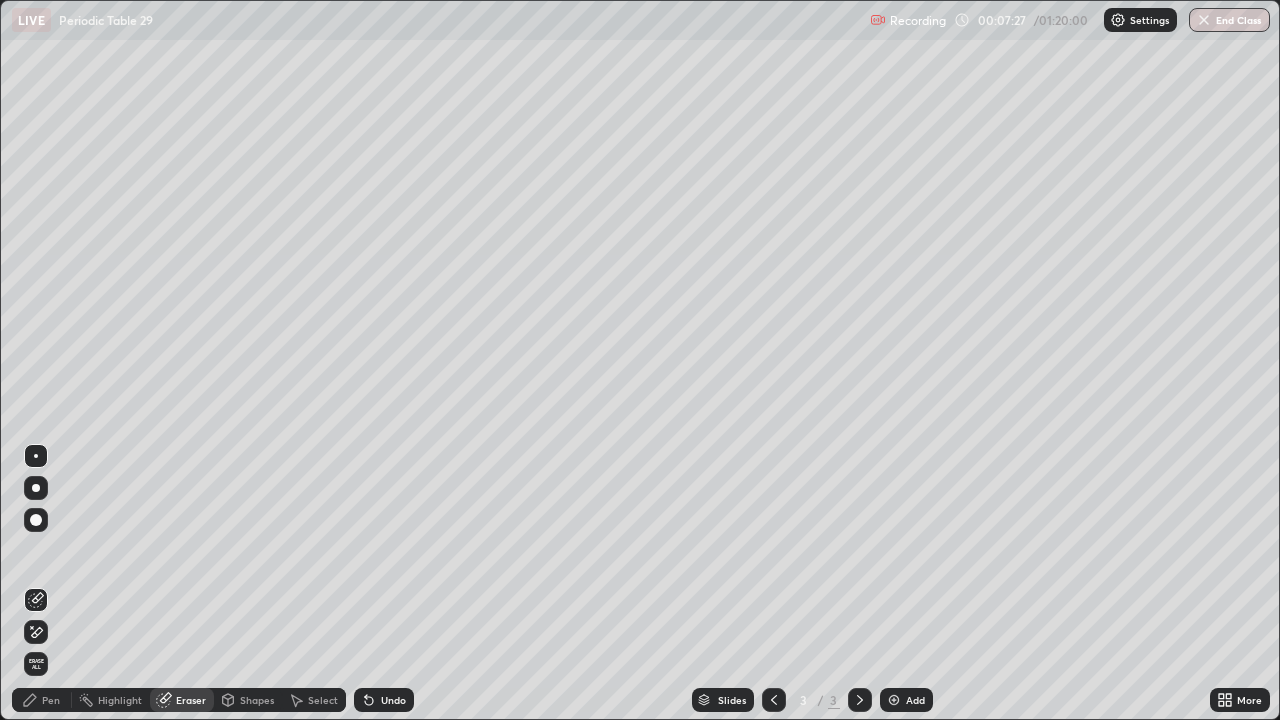 click on "Pen" at bounding box center (51, 700) 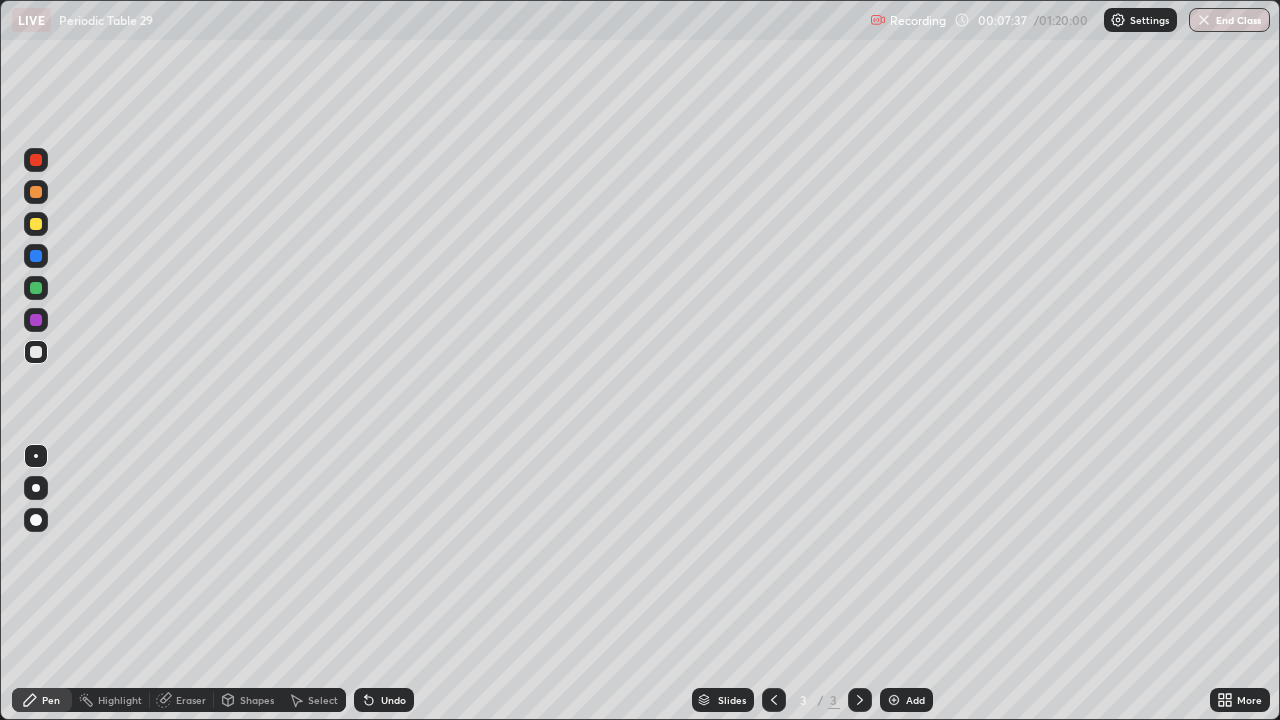 click on "Eraser" at bounding box center (191, 700) 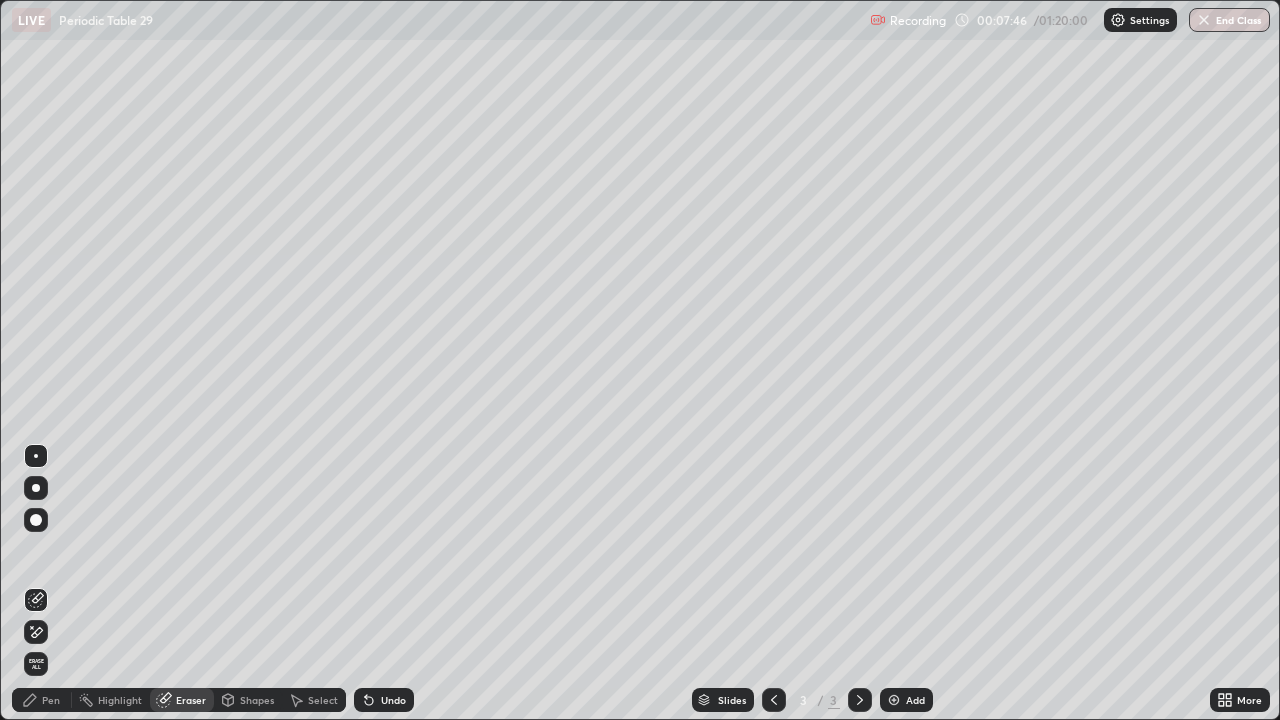 click on "Pen" at bounding box center (51, 700) 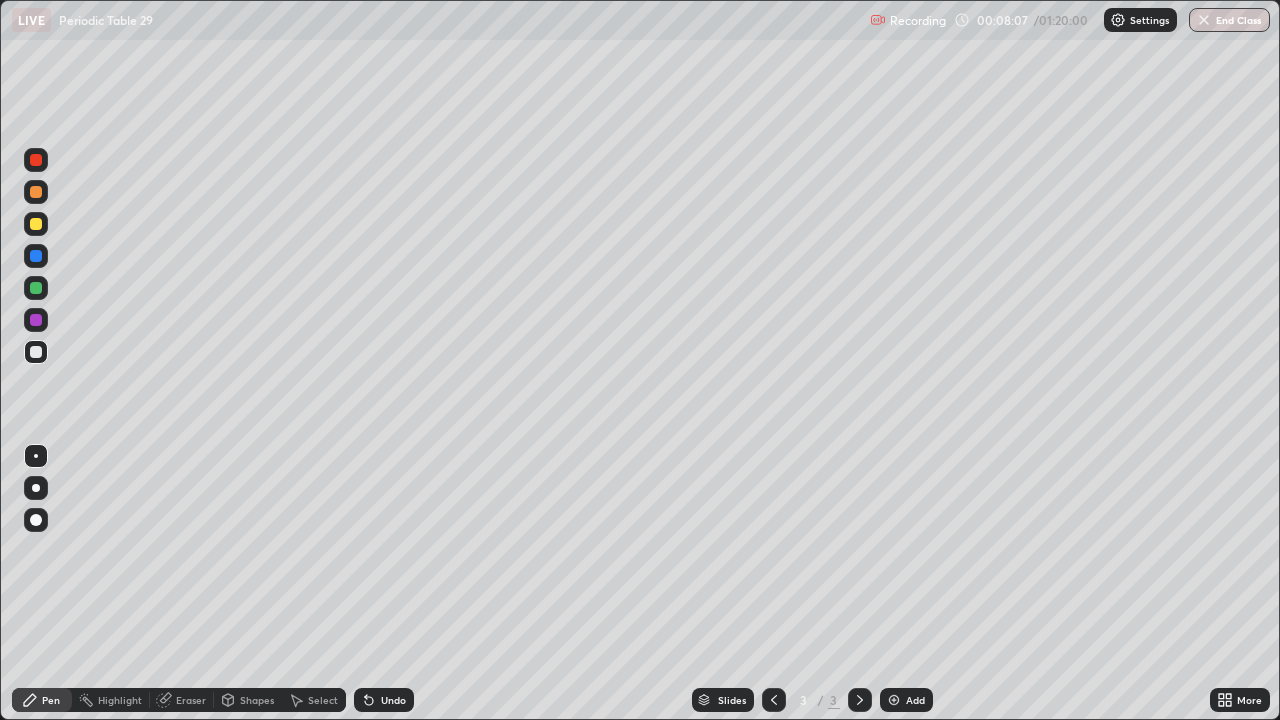 click at bounding box center (36, 224) 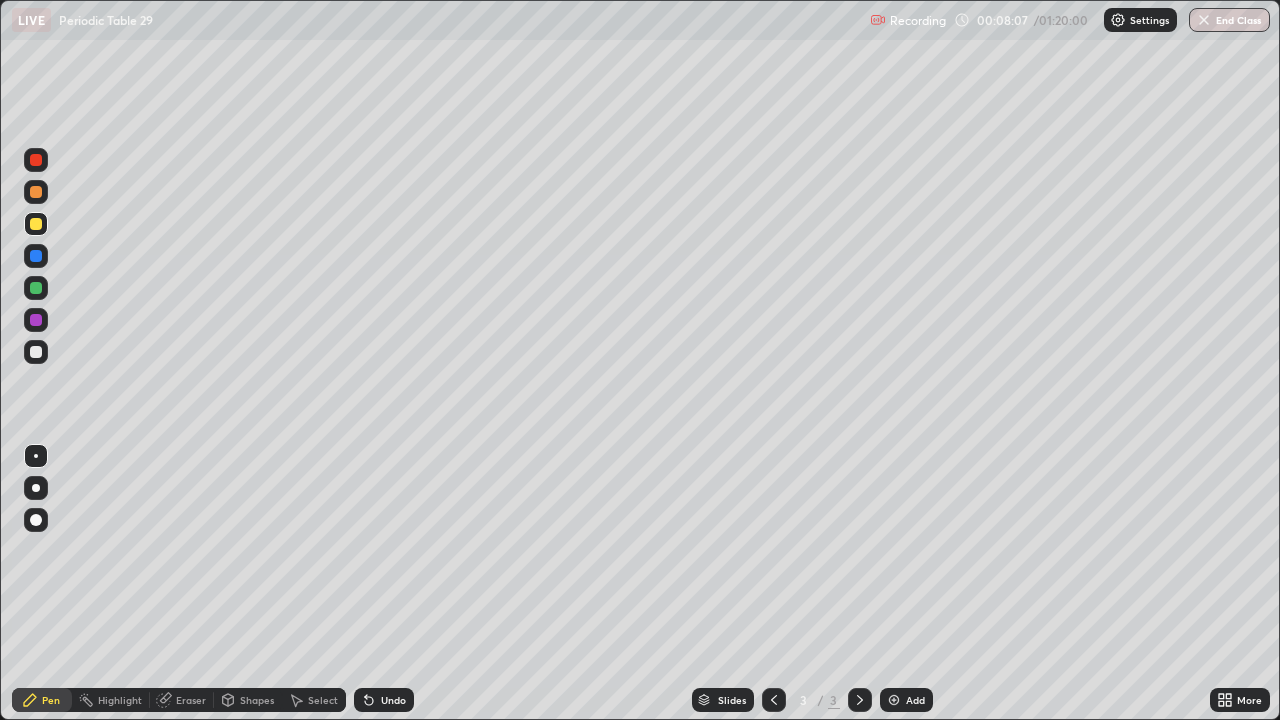 click at bounding box center [36, 224] 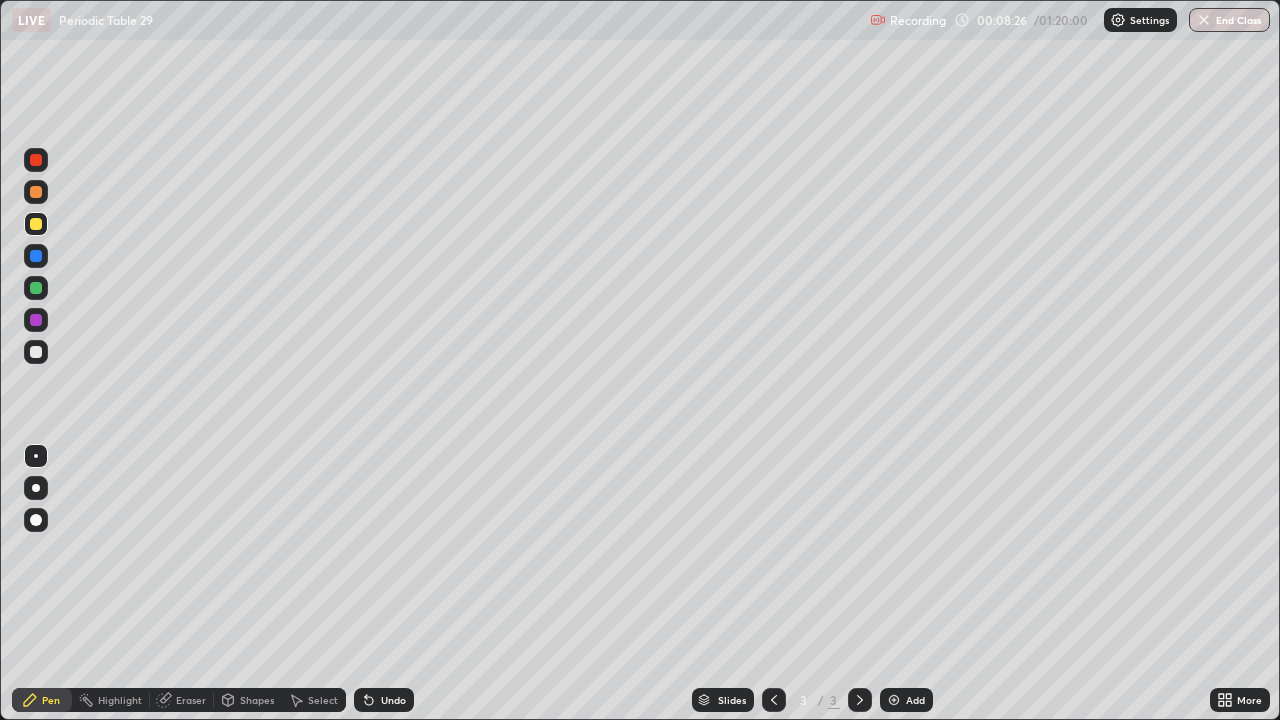 click at bounding box center [36, 288] 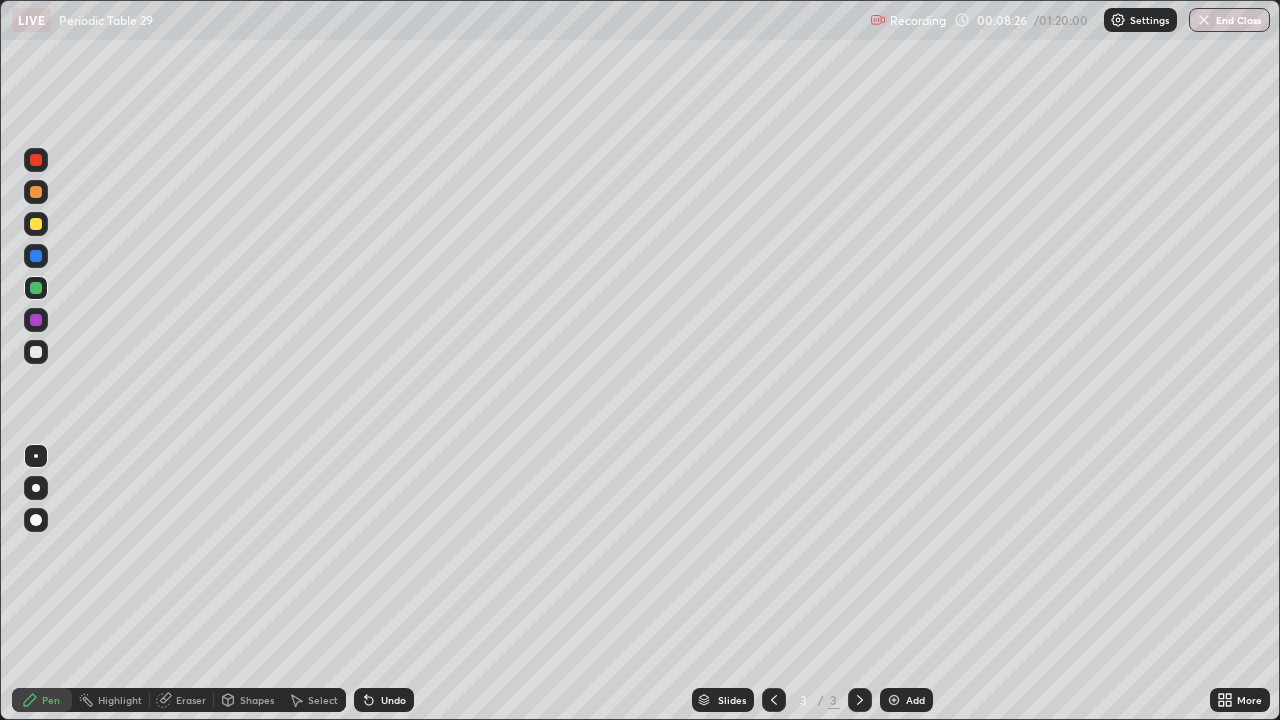 click at bounding box center (36, 288) 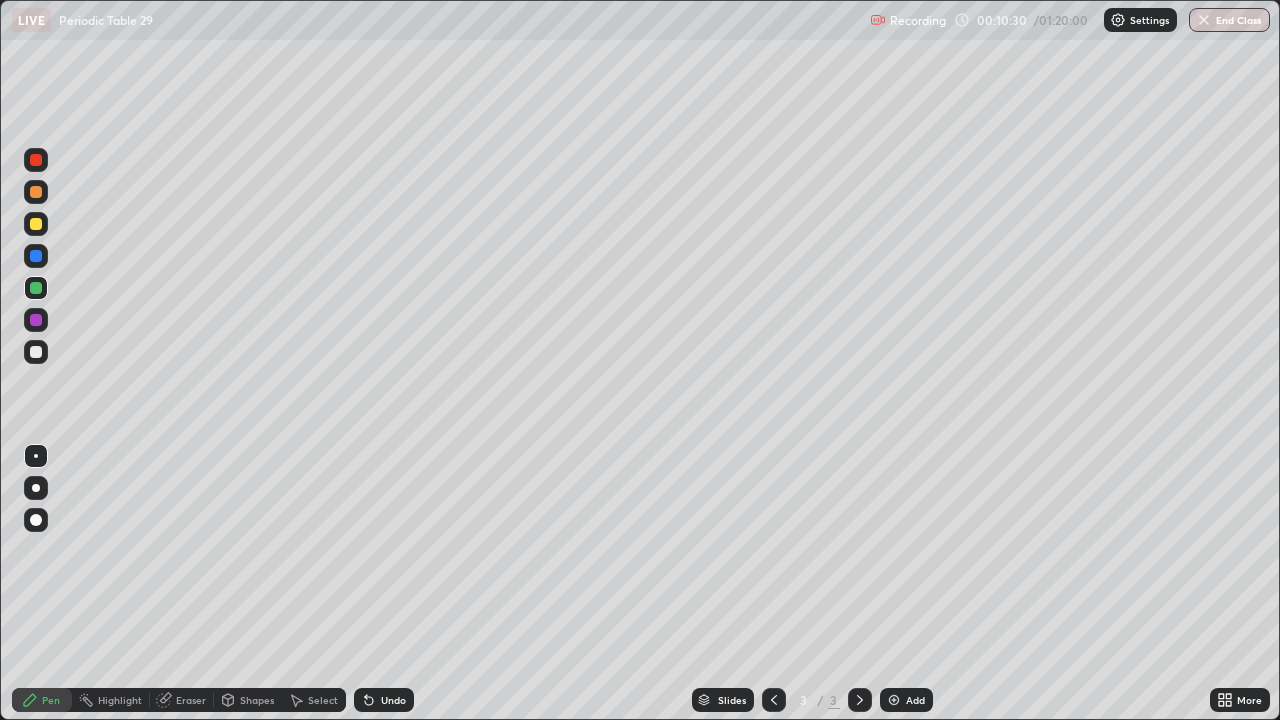 click on "Eraser" at bounding box center [191, 700] 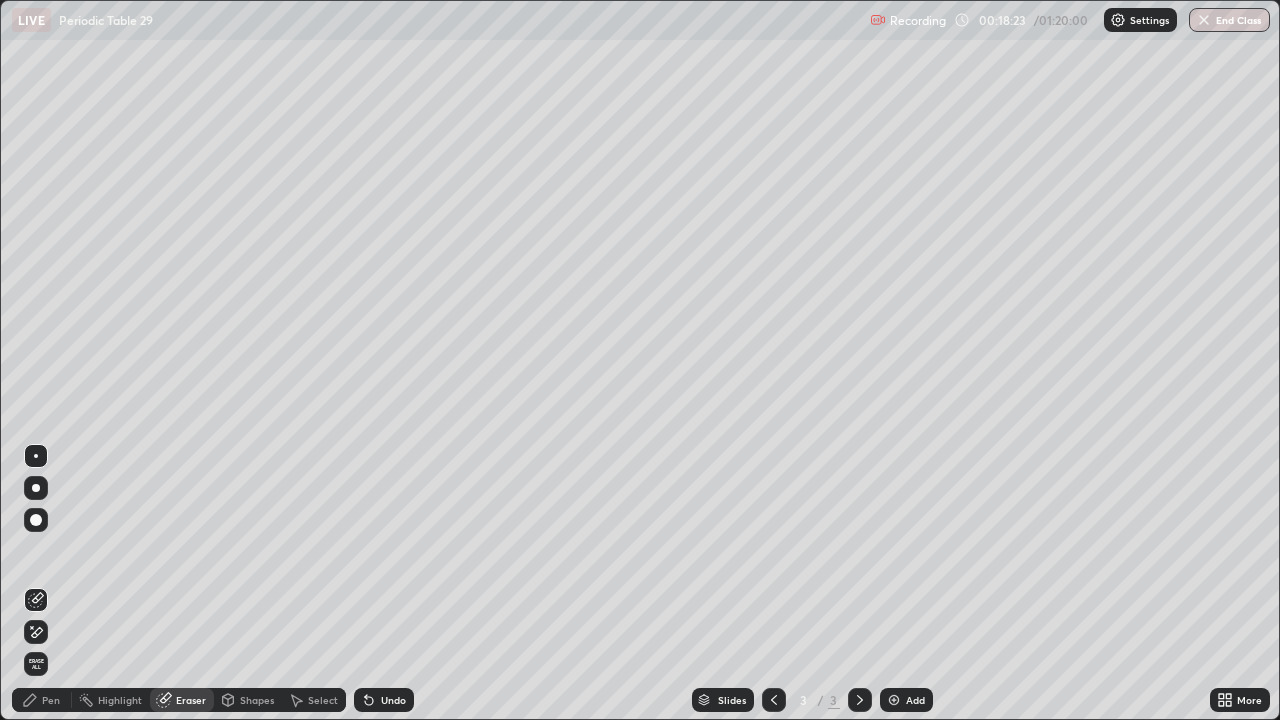 click on "Add" at bounding box center (906, 700) 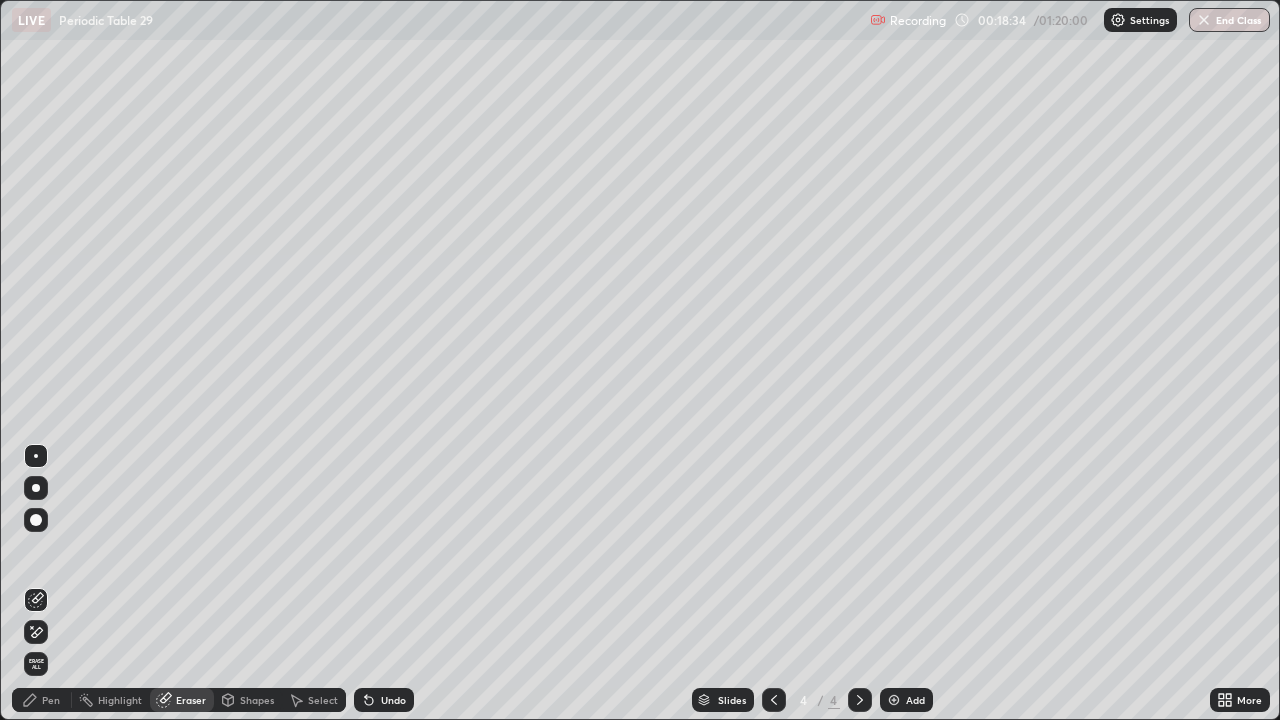click on "Pen" at bounding box center [51, 700] 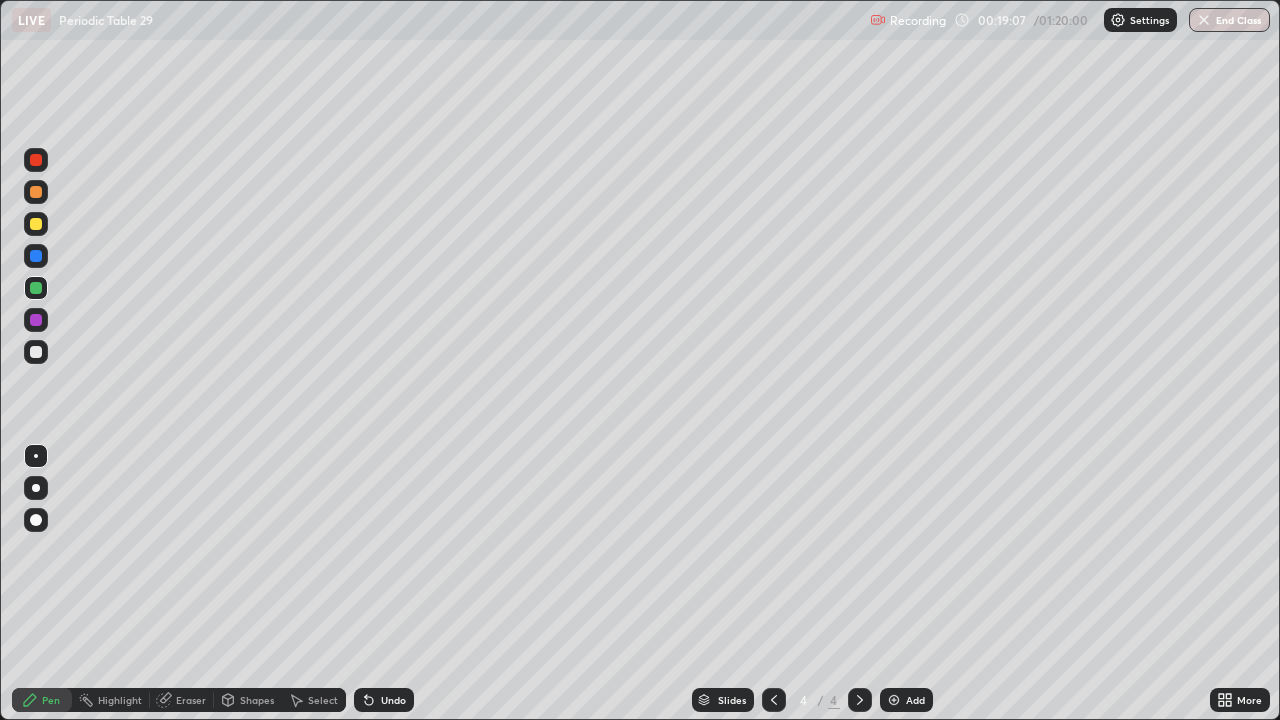 click on "Eraser" at bounding box center (191, 700) 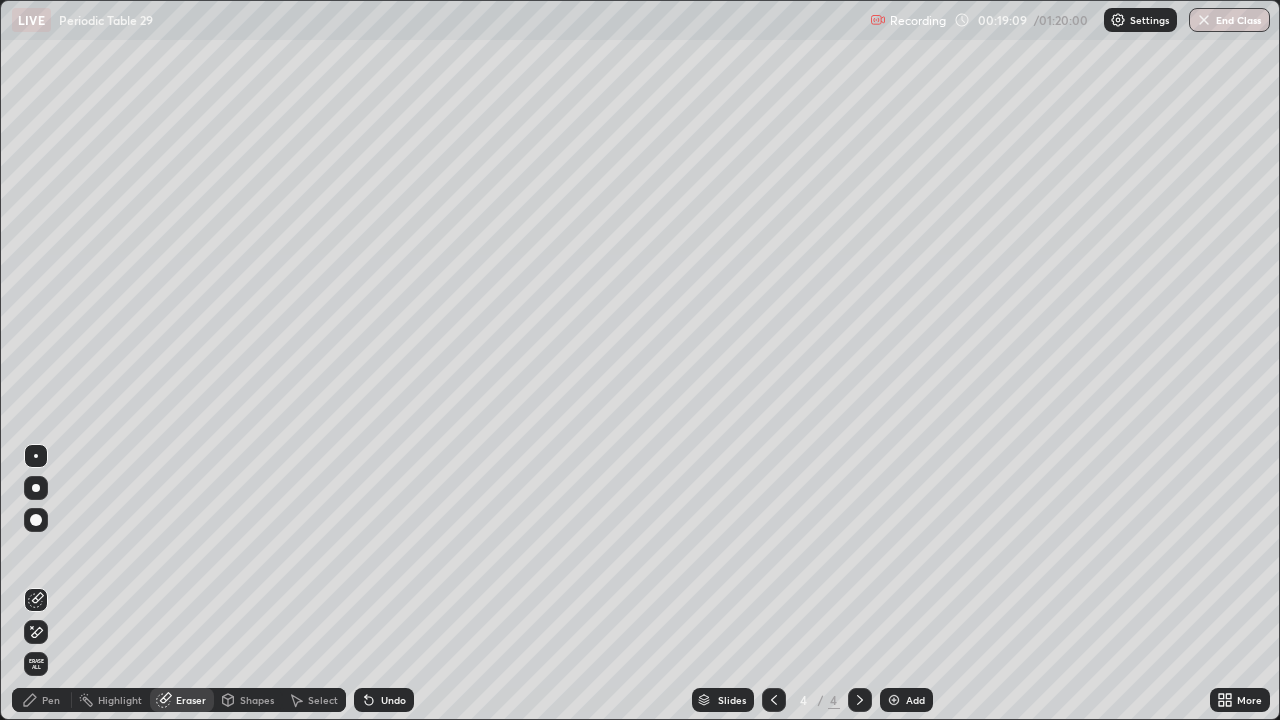 click on "Pen" at bounding box center [51, 700] 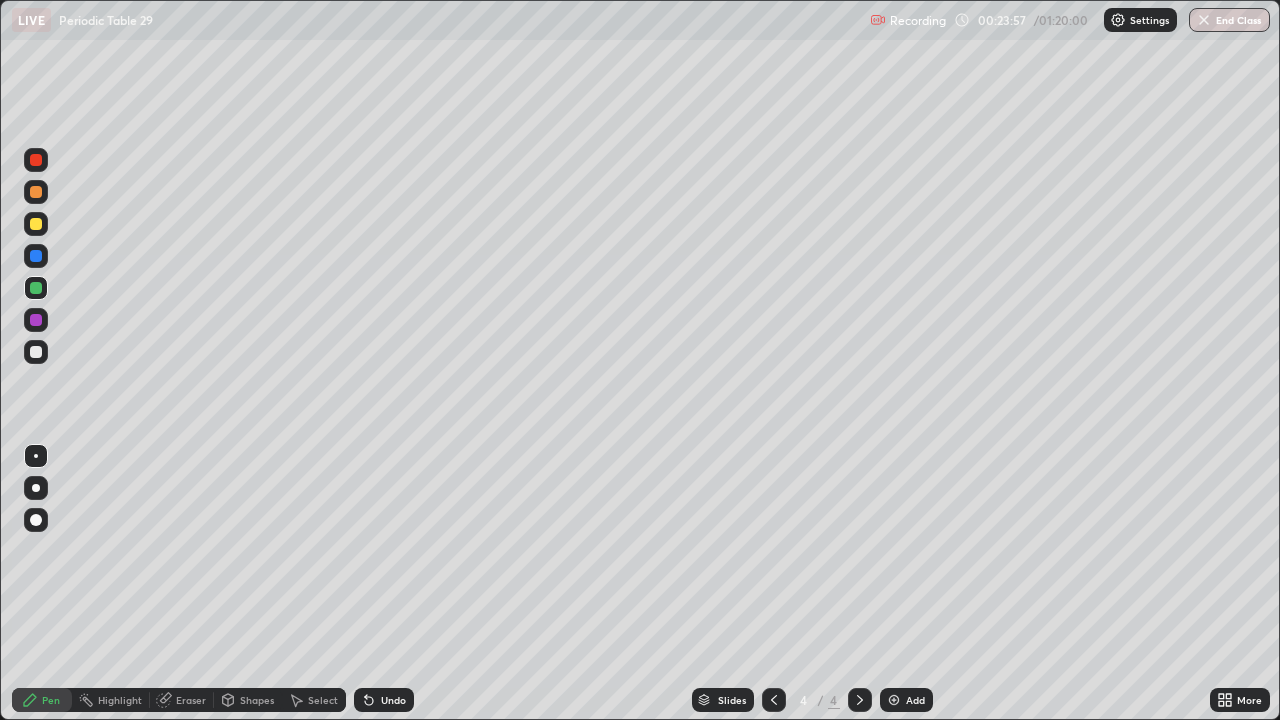 click at bounding box center [36, 224] 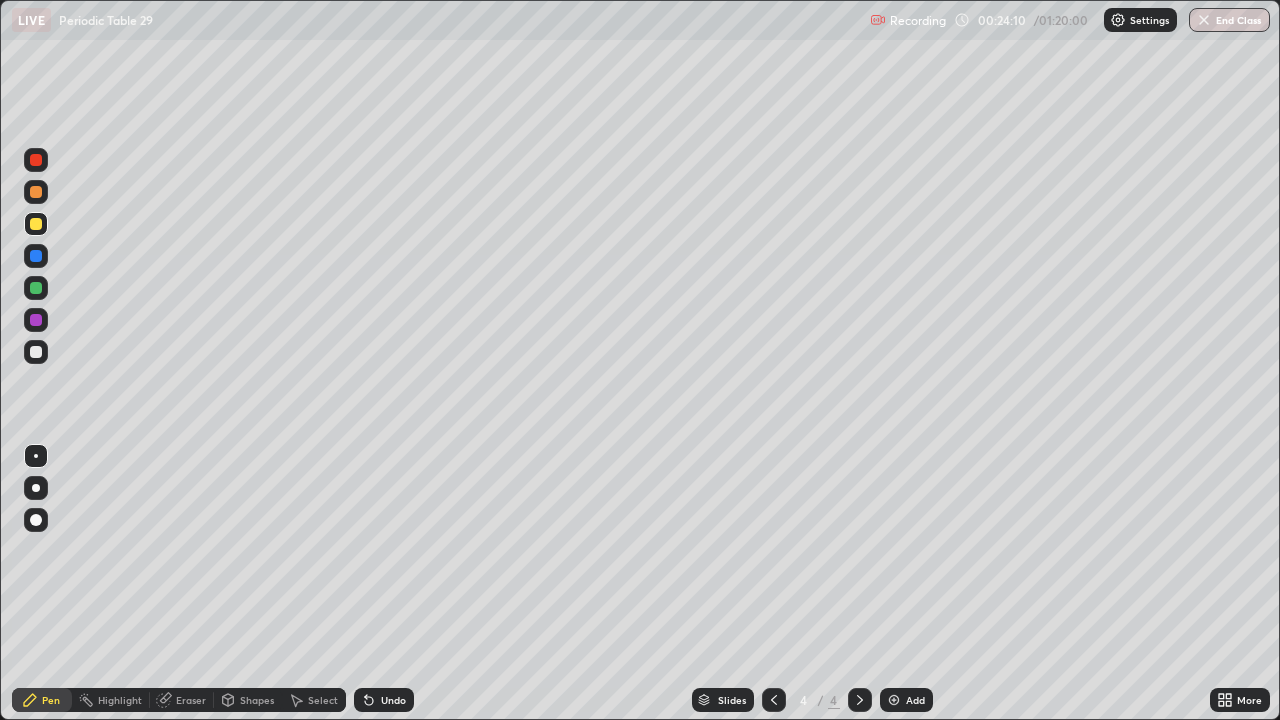 click at bounding box center [36, 192] 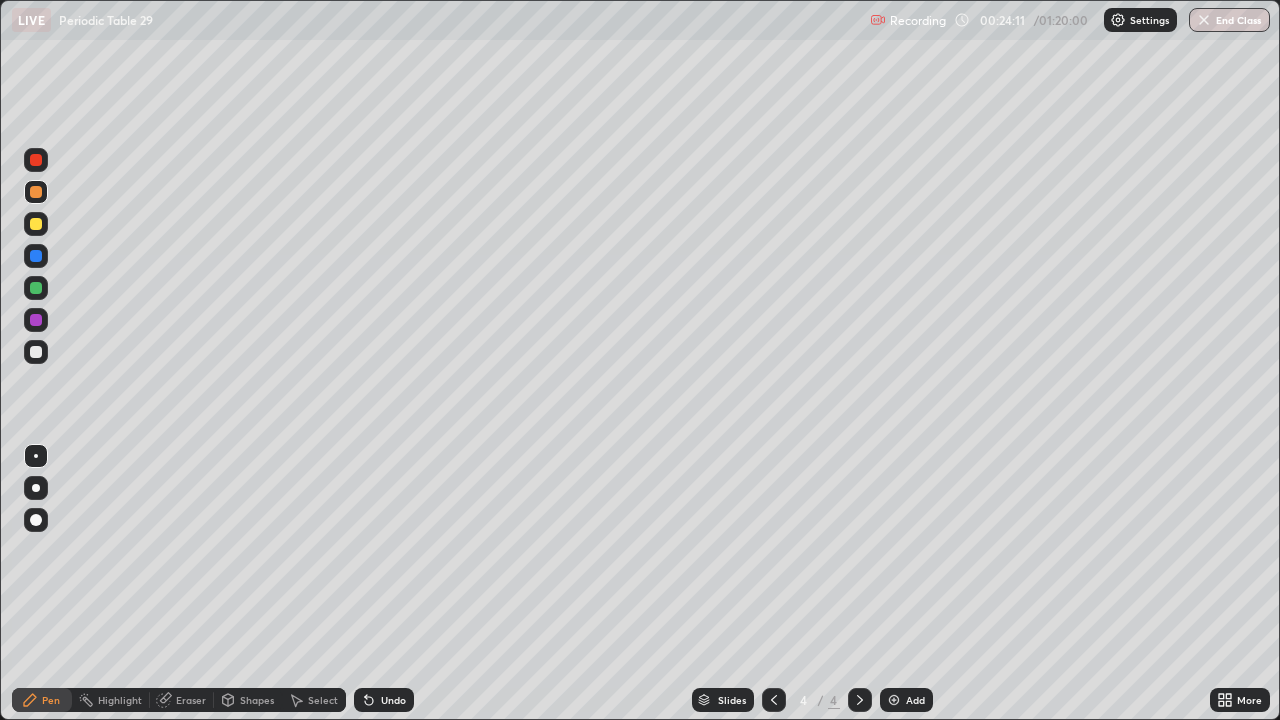 click at bounding box center [36, 192] 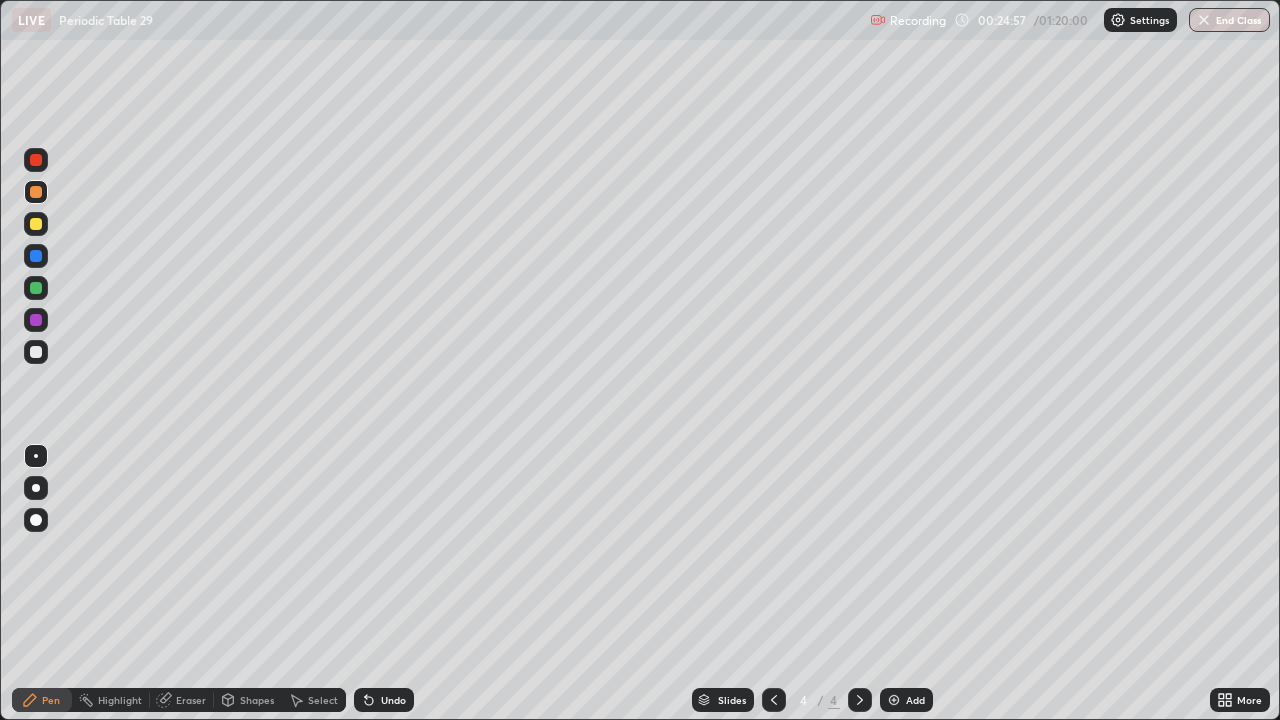 click at bounding box center [36, 224] 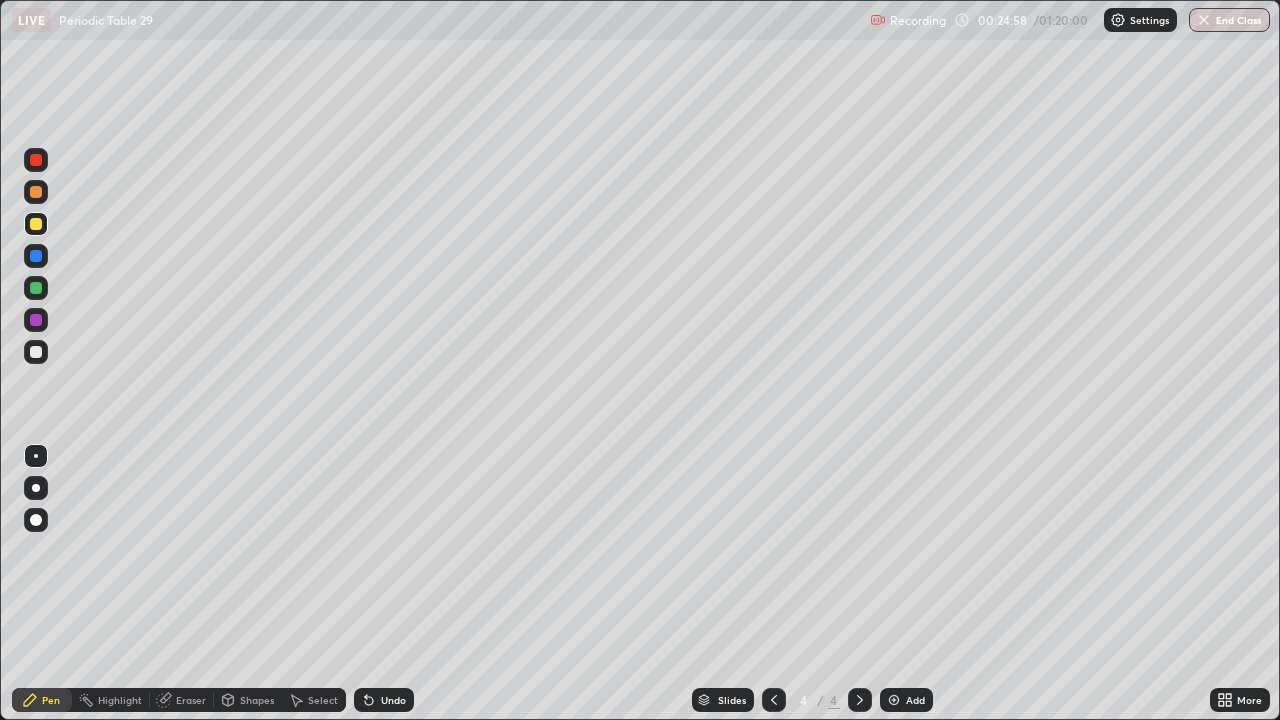 click at bounding box center (36, 224) 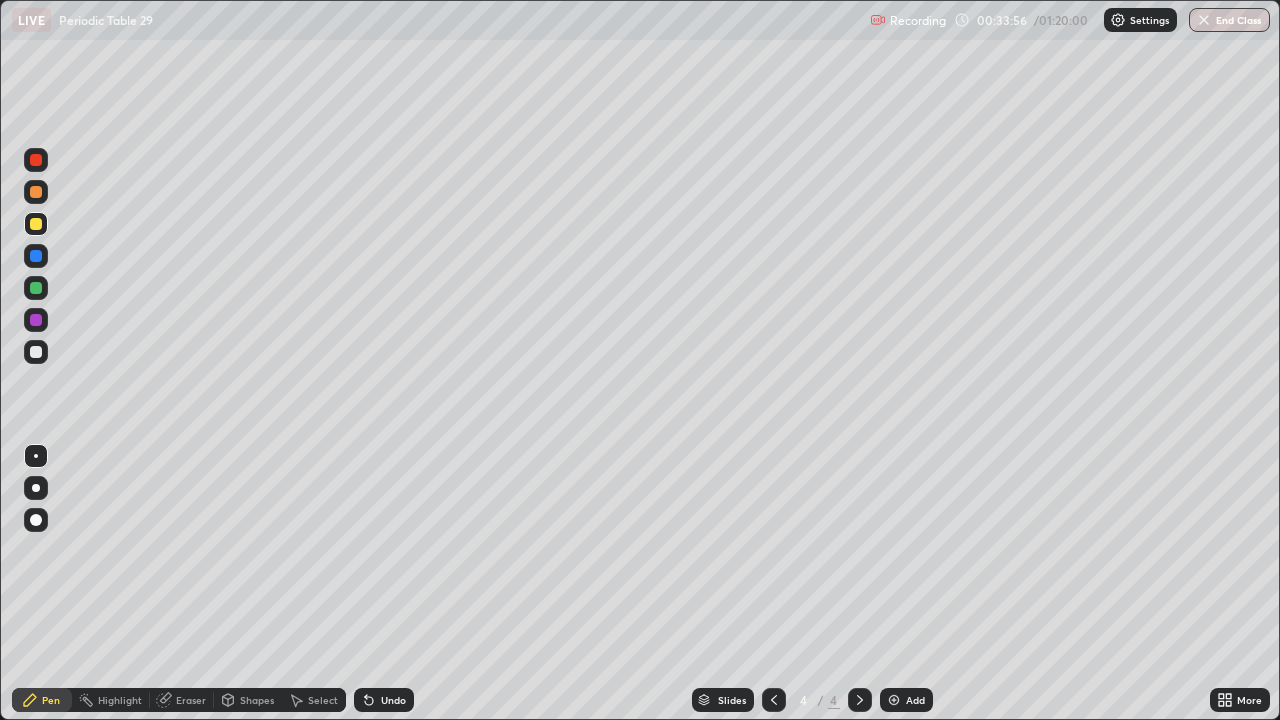 click at bounding box center (36, 192) 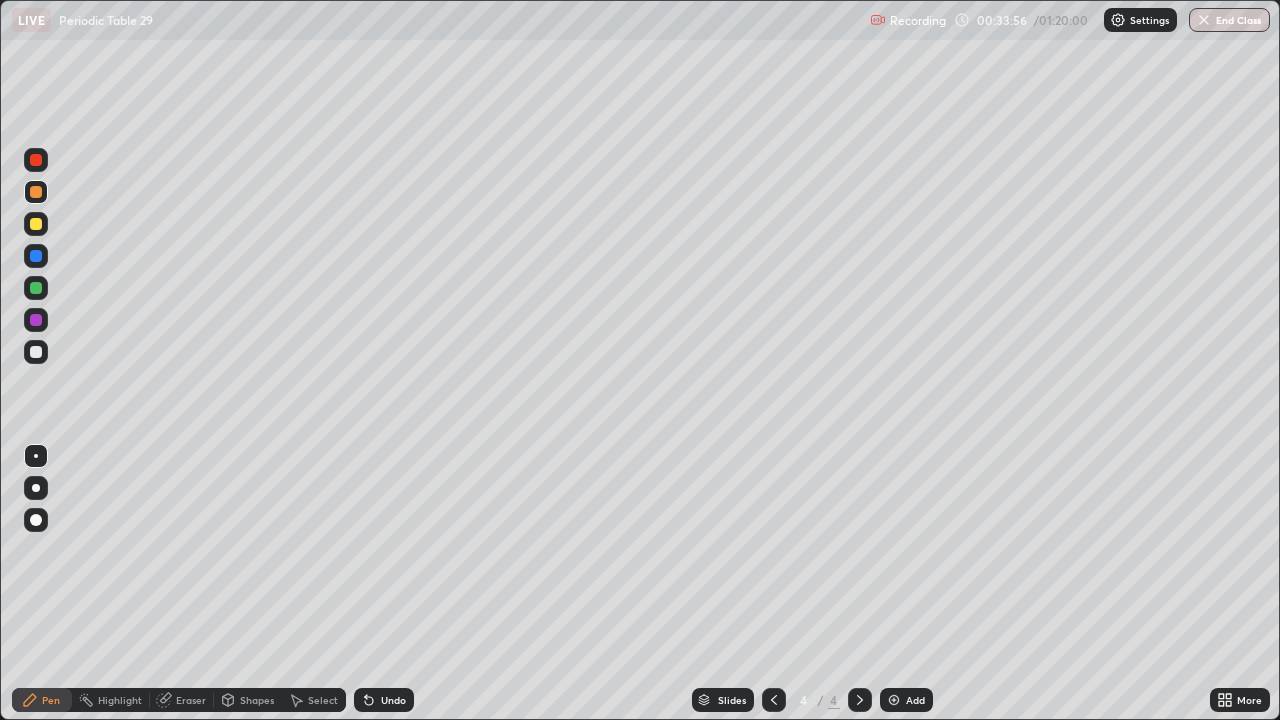click at bounding box center (36, 192) 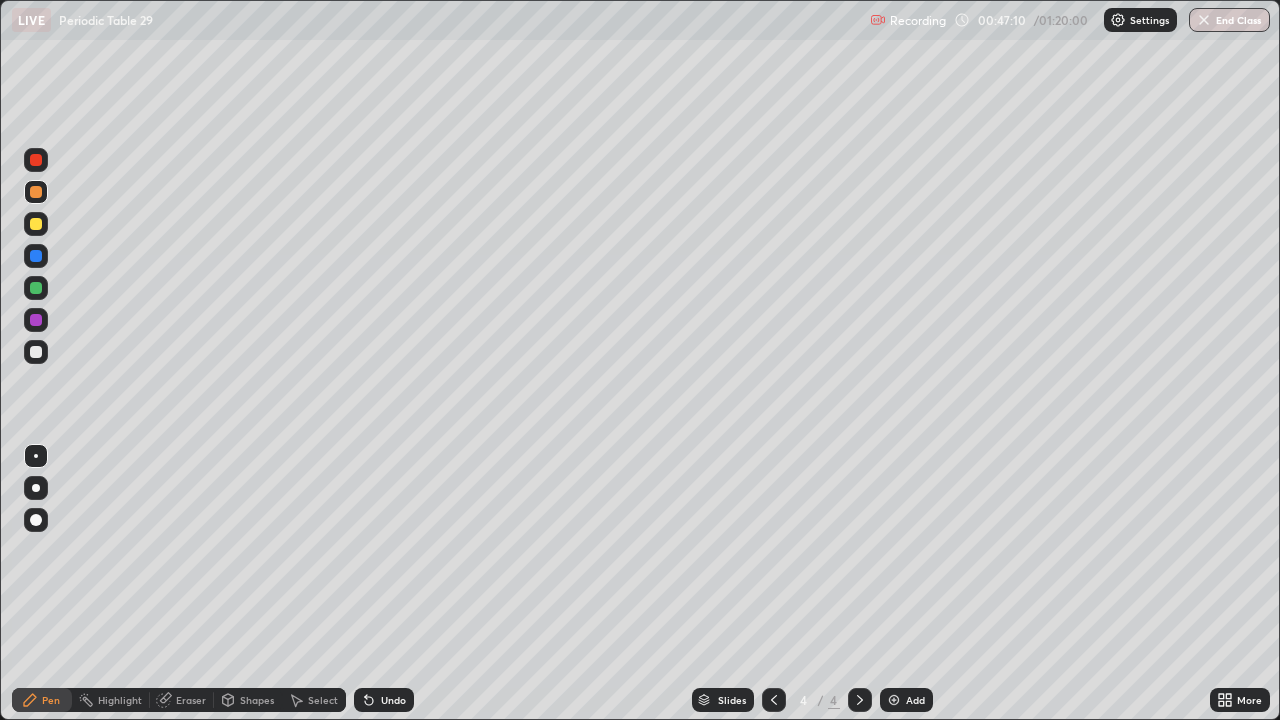 click at bounding box center [894, 700] 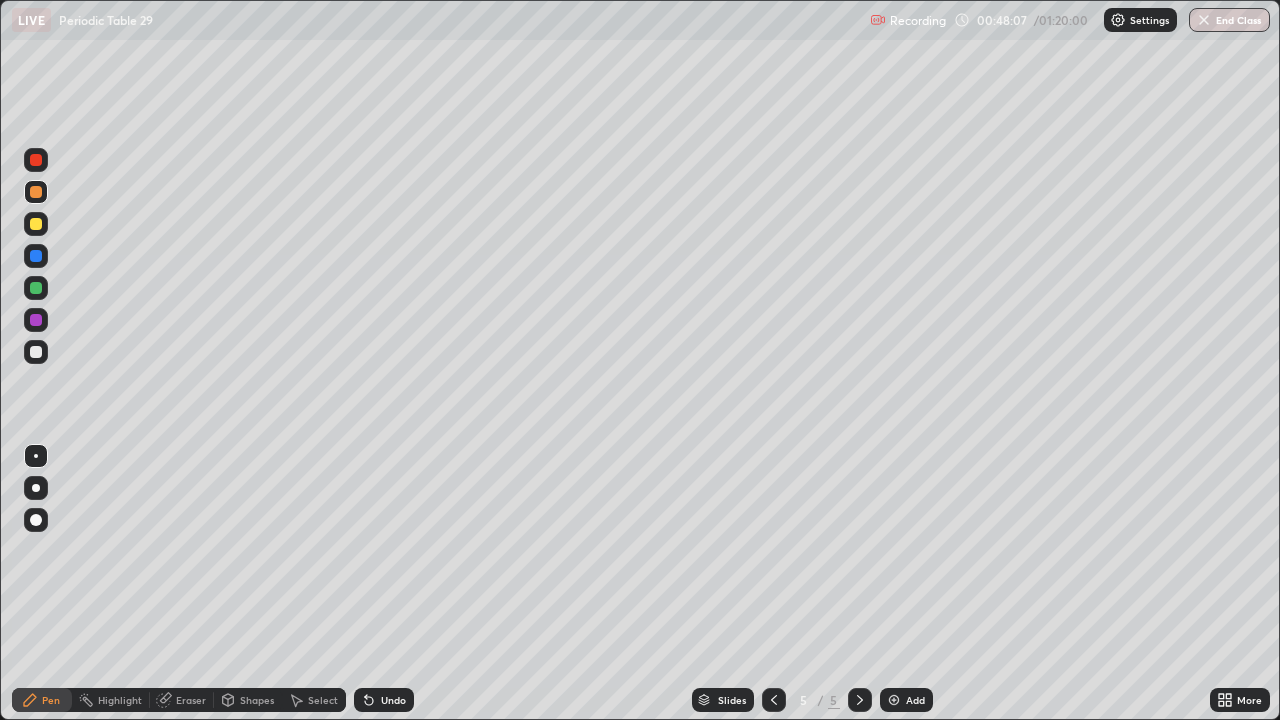 click at bounding box center [36, 224] 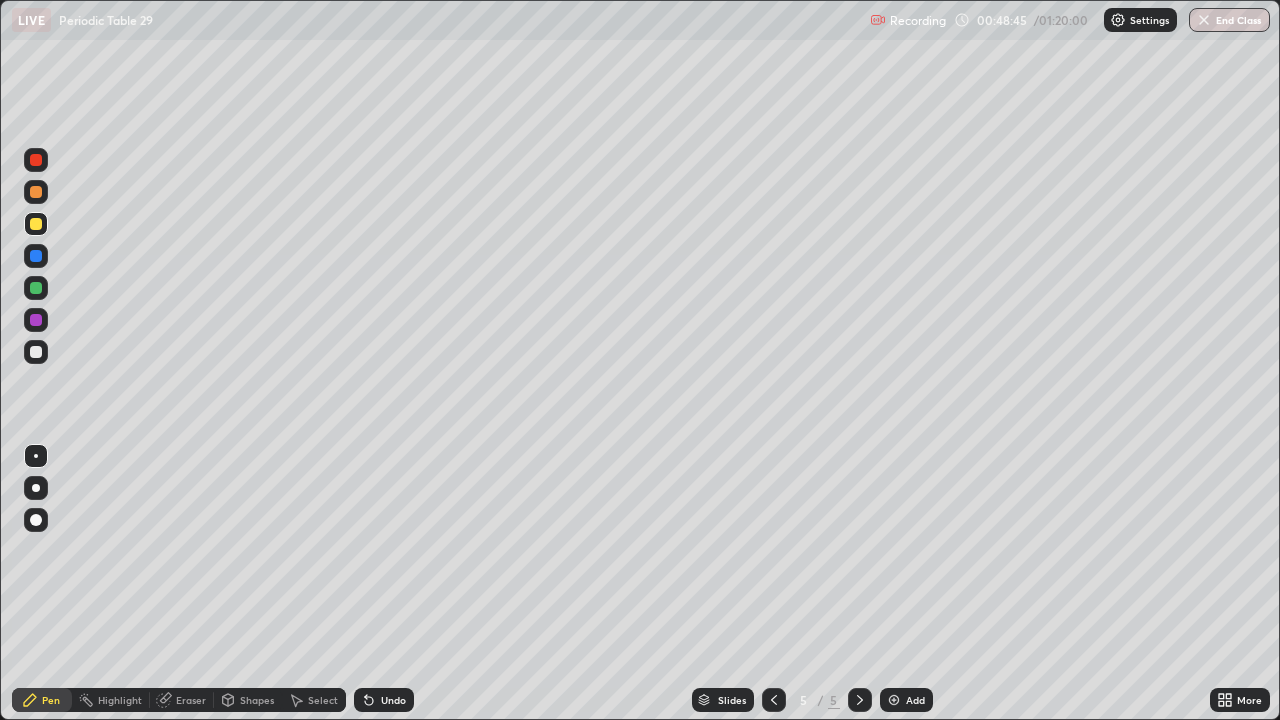 click on "Eraser" at bounding box center (191, 700) 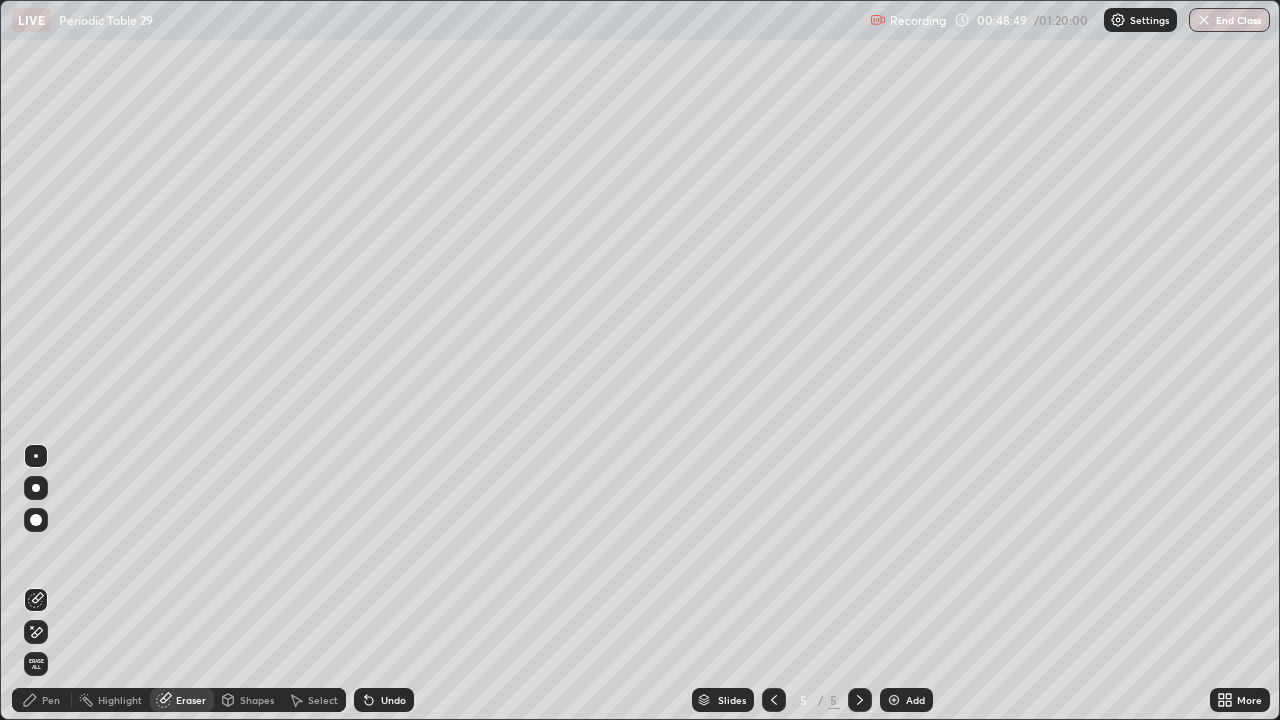click on "Pen" at bounding box center (42, 700) 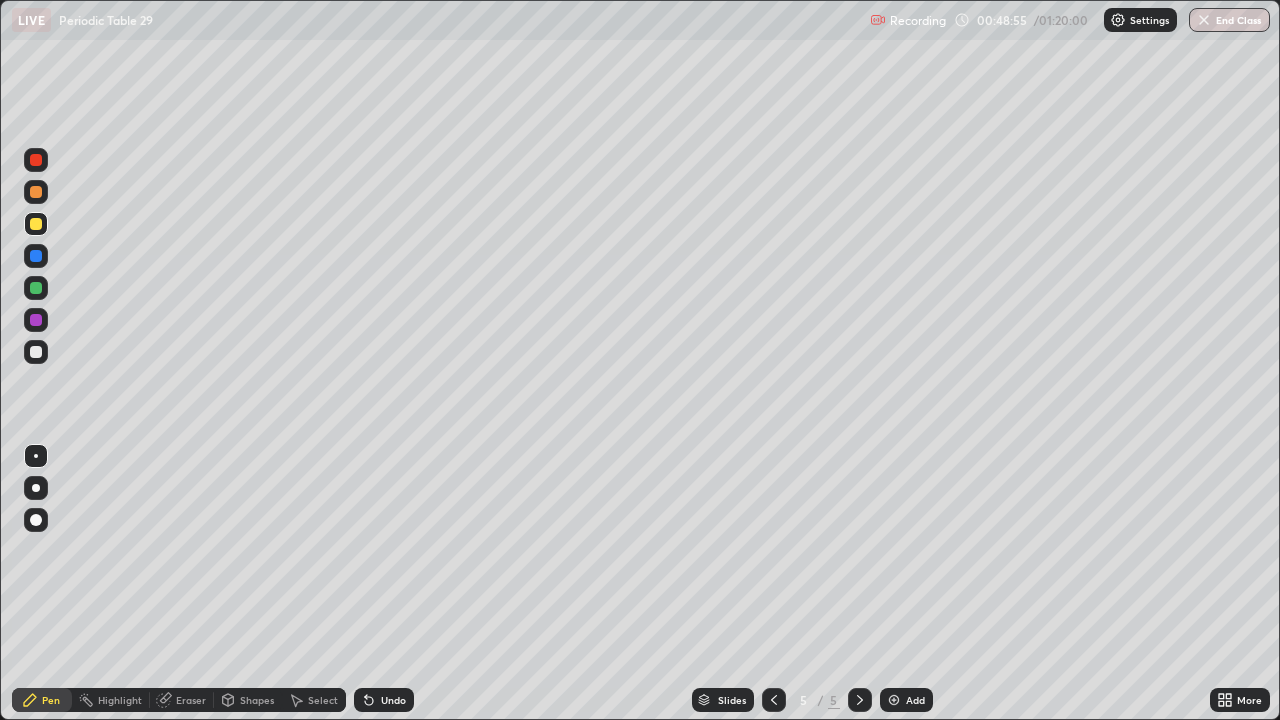 click at bounding box center (36, 352) 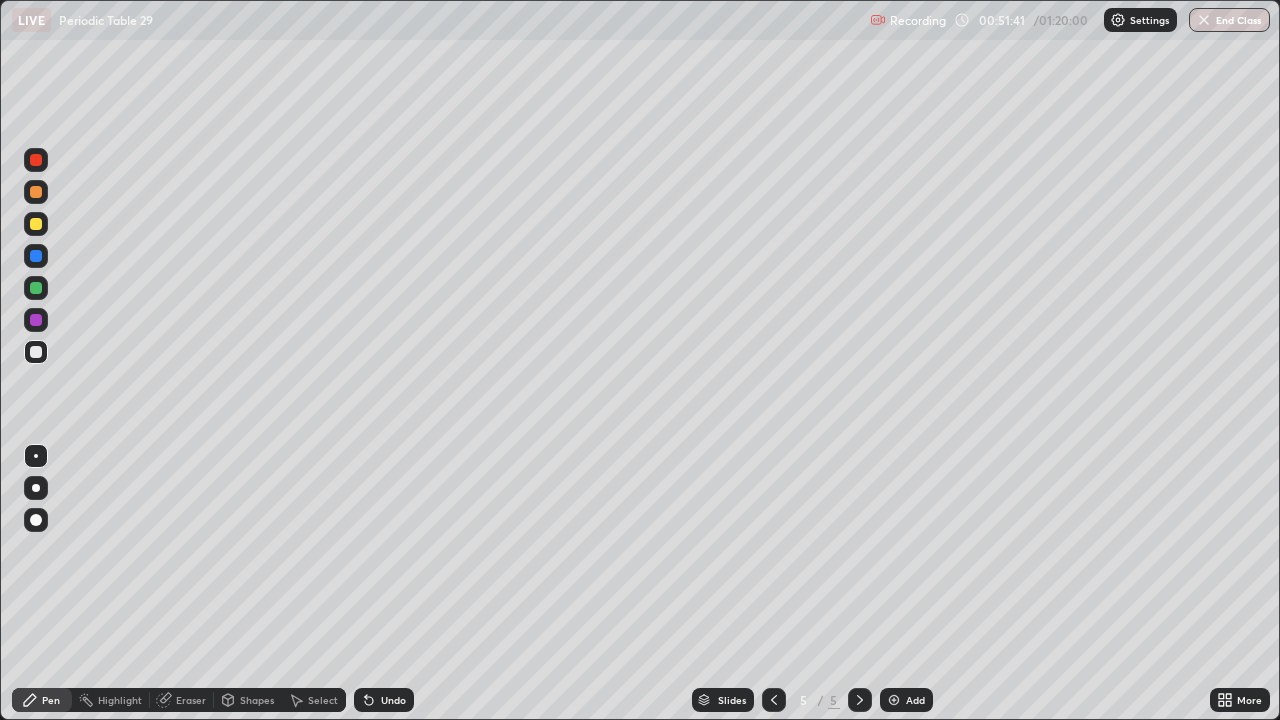 click on "Eraser" at bounding box center [191, 700] 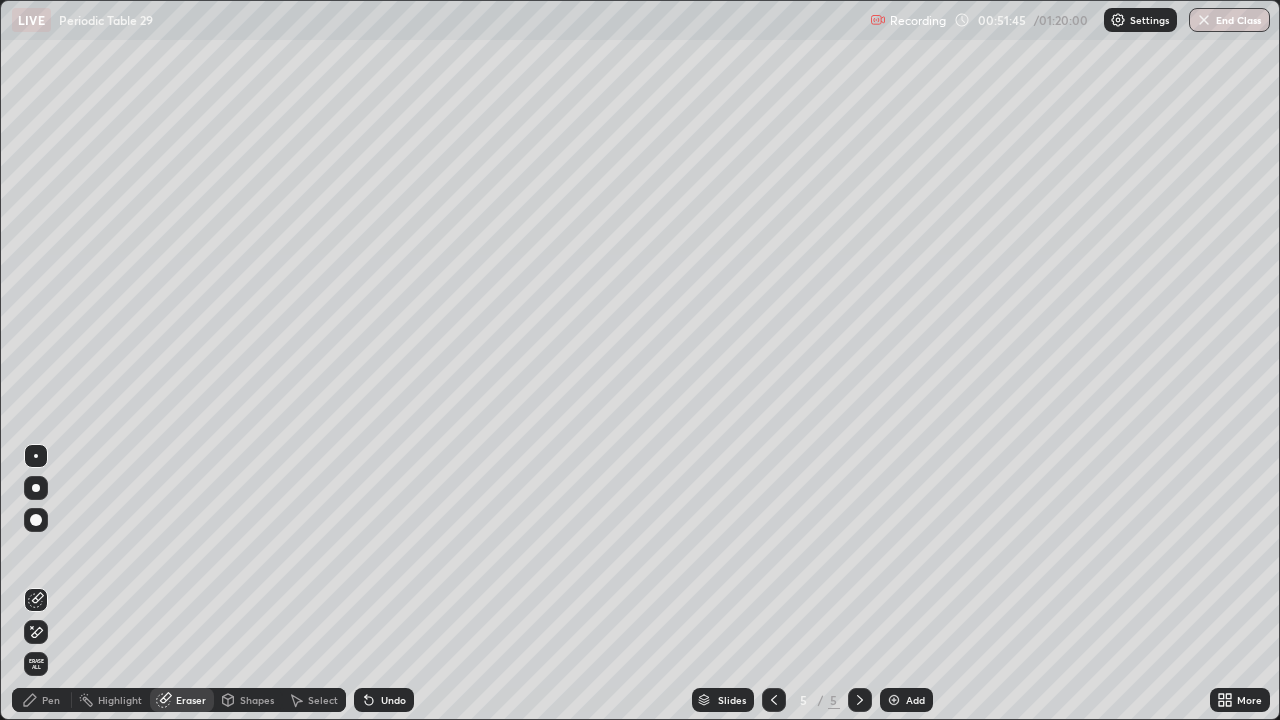 click on "Pen" at bounding box center (51, 700) 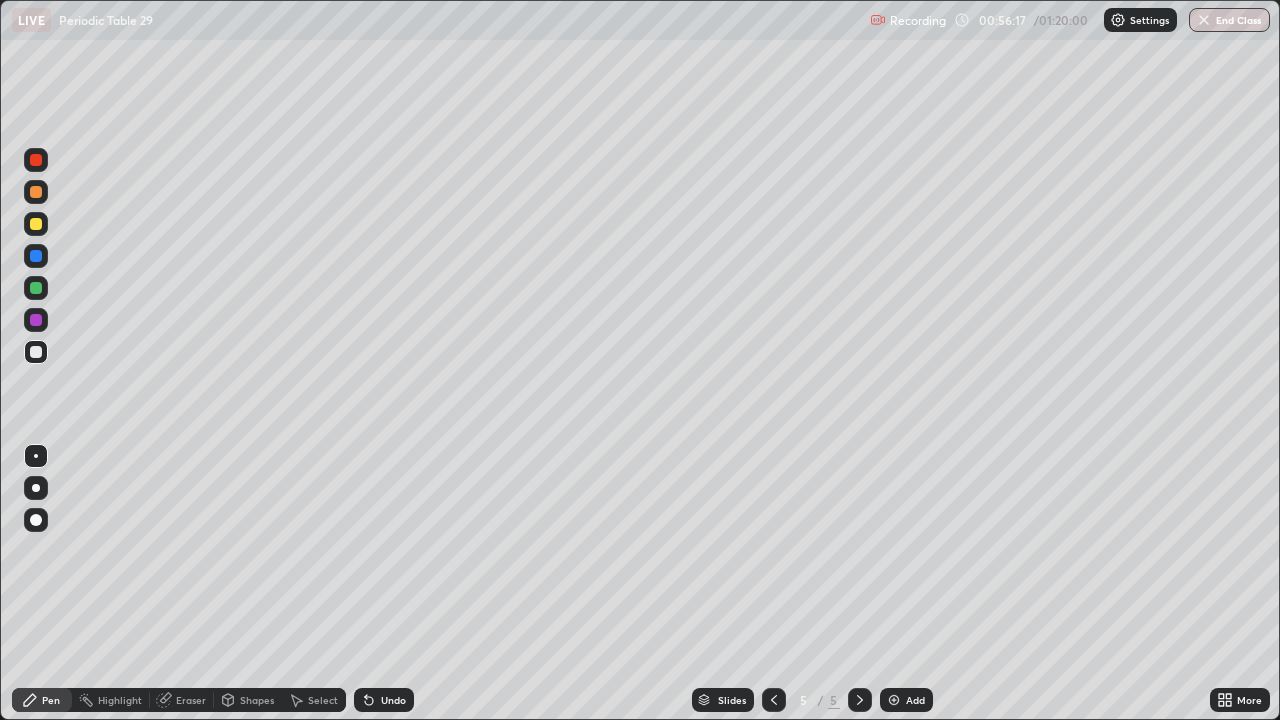 click on "Eraser" at bounding box center (191, 700) 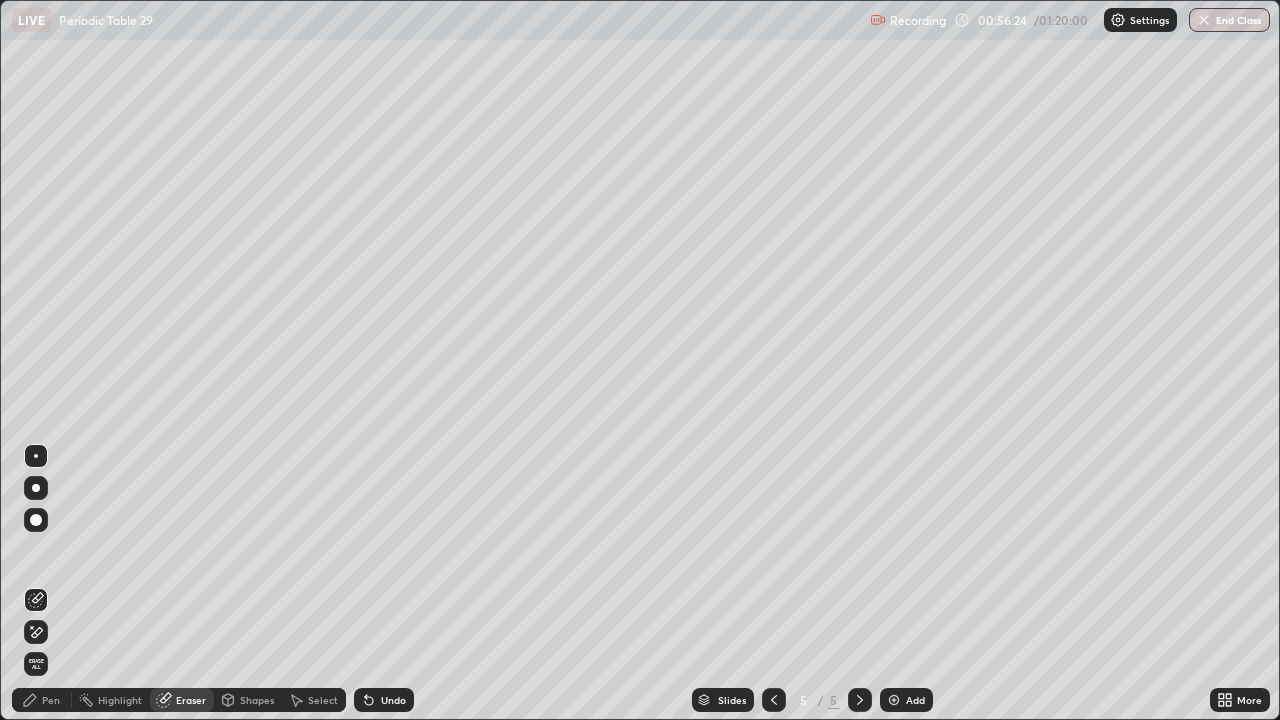 click on "Pen" at bounding box center (51, 700) 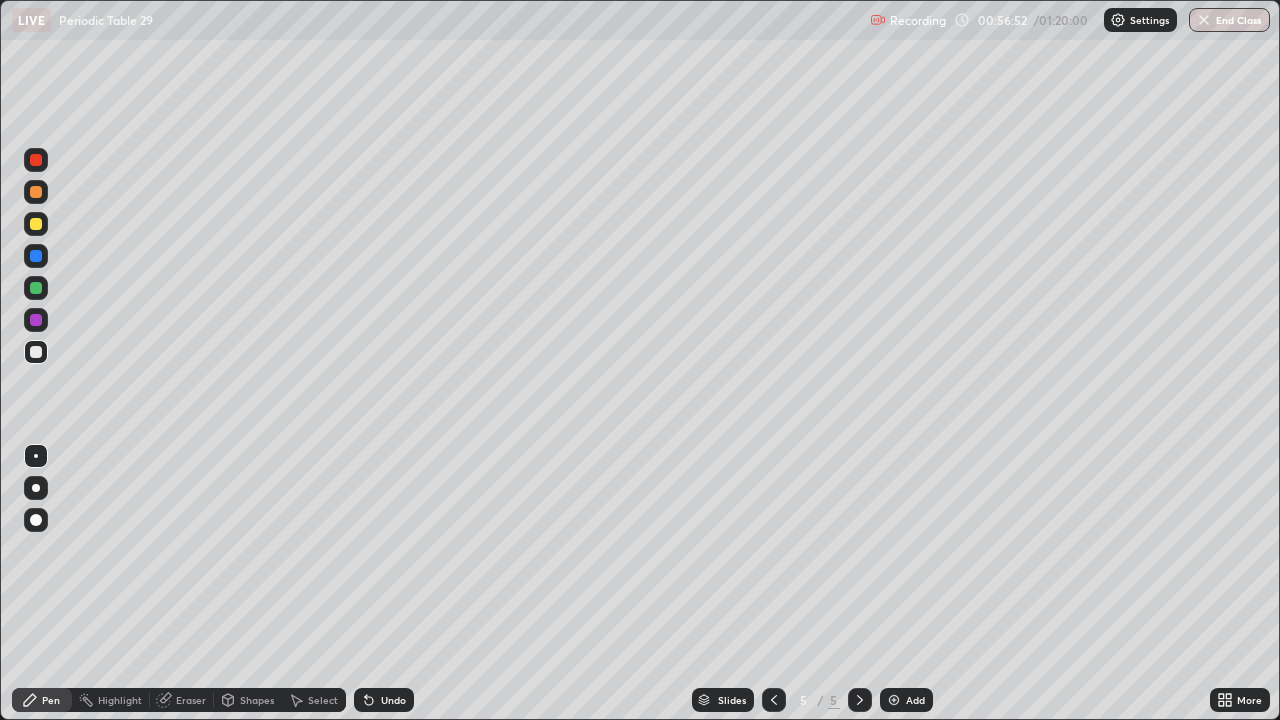 click on "Eraser" at bounding box center (191, 700) 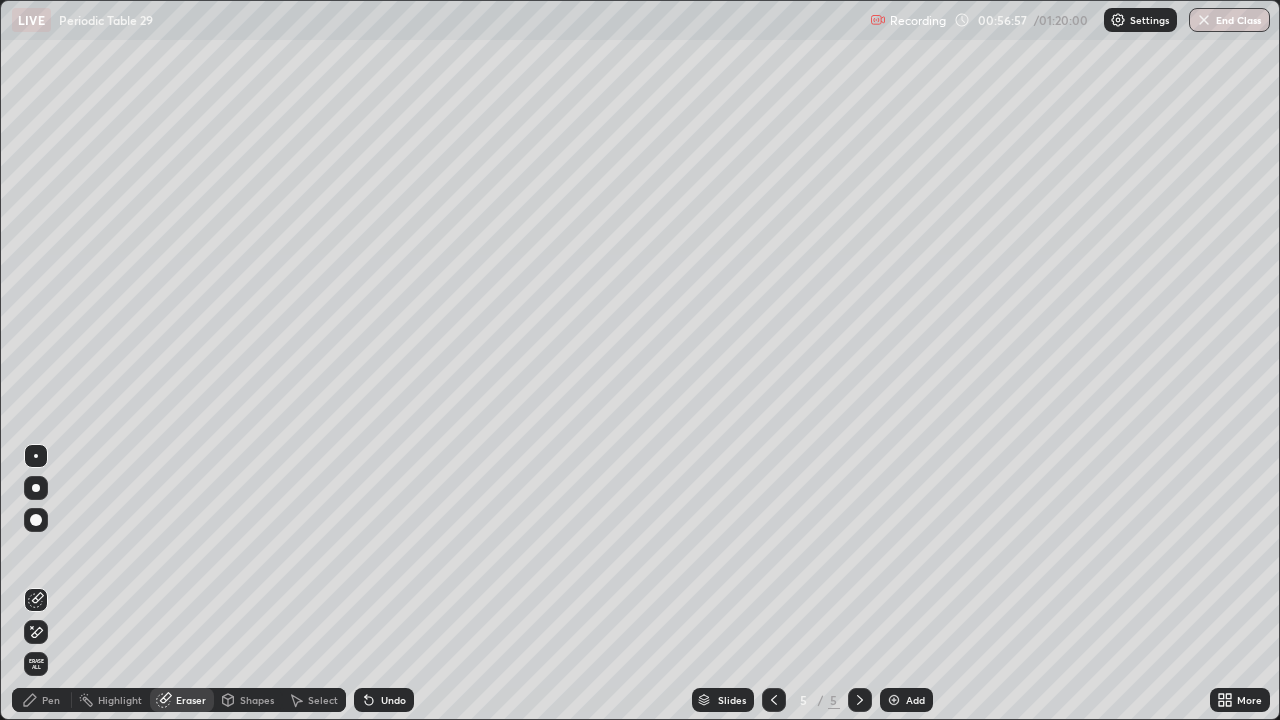 click on "Pen" at bounding box center (51, 700) 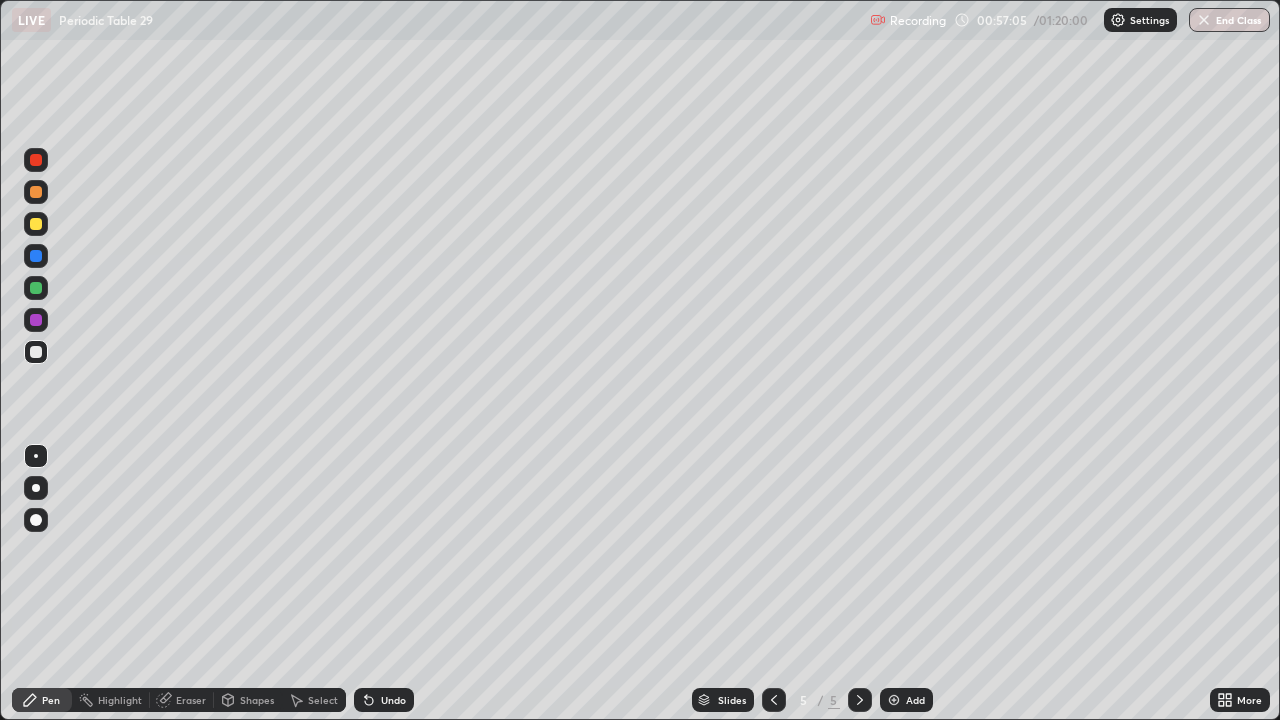 click on "Pen" at bounding box center (51, 700) 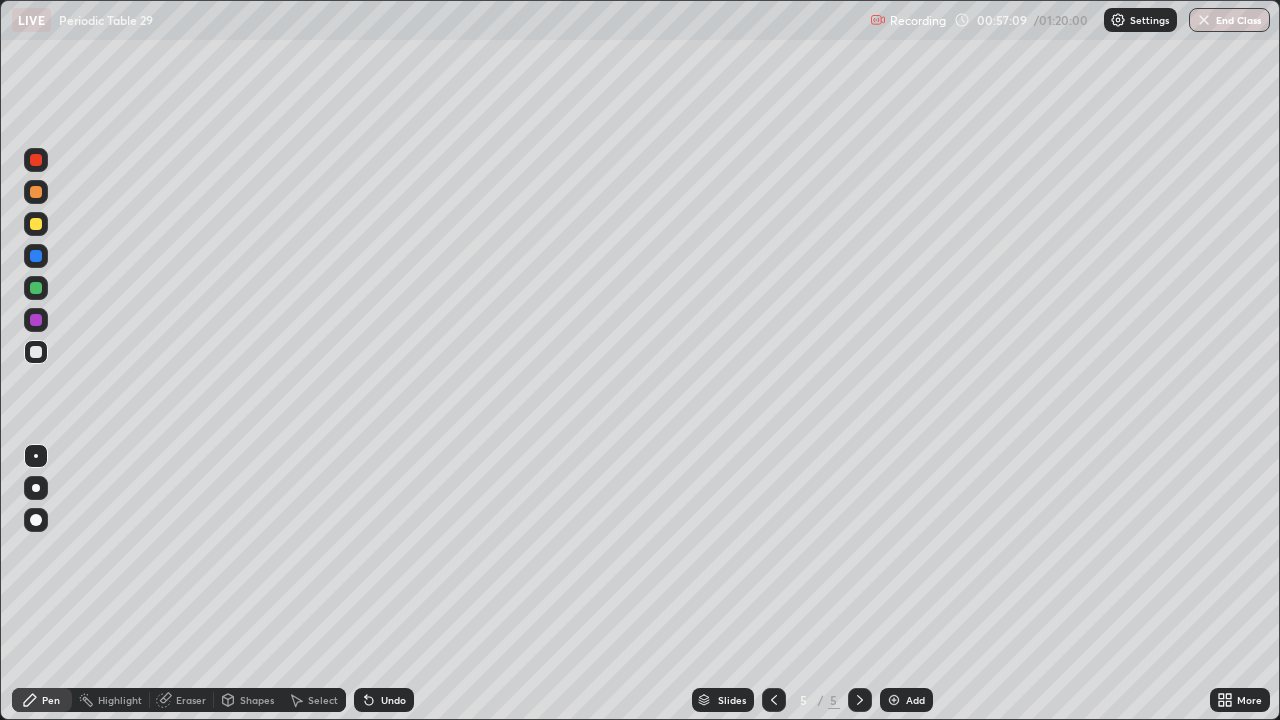 click on "Eraser" at bounding box center (191, 700) 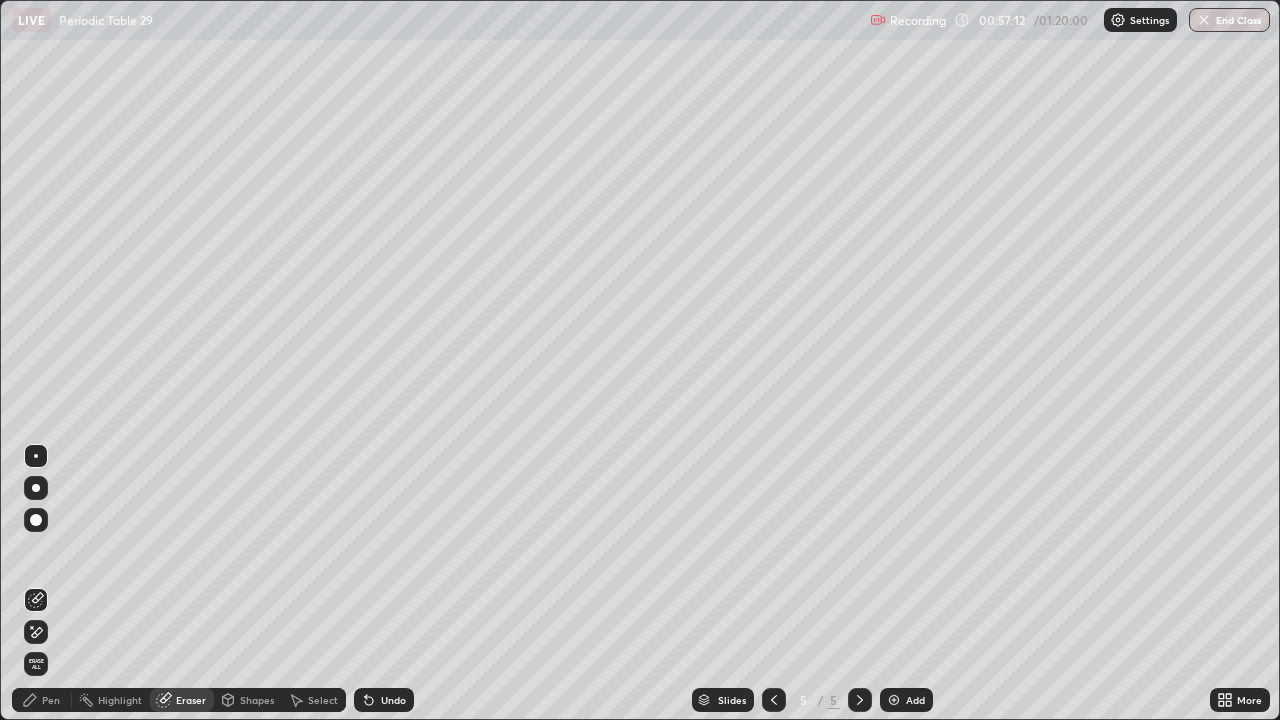 click on "Pen" at bounding box center (51, 700) 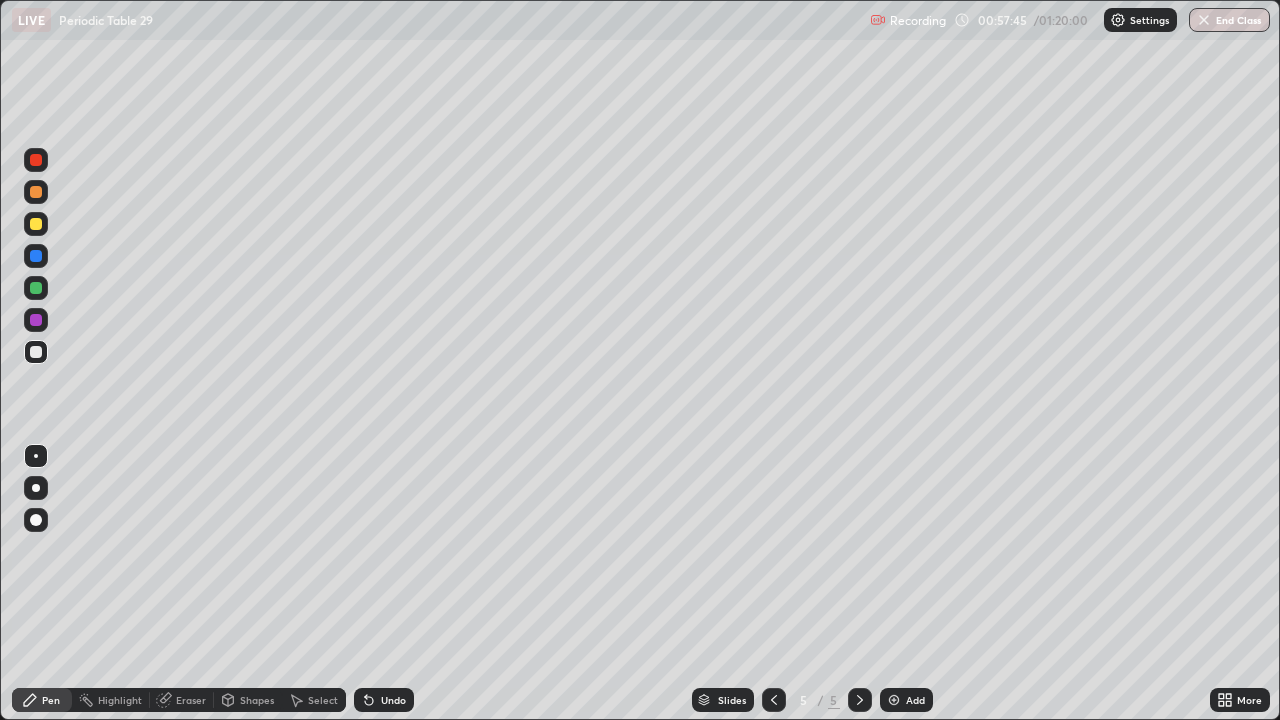 click on "Eraser" at bounding box center (191, 700) 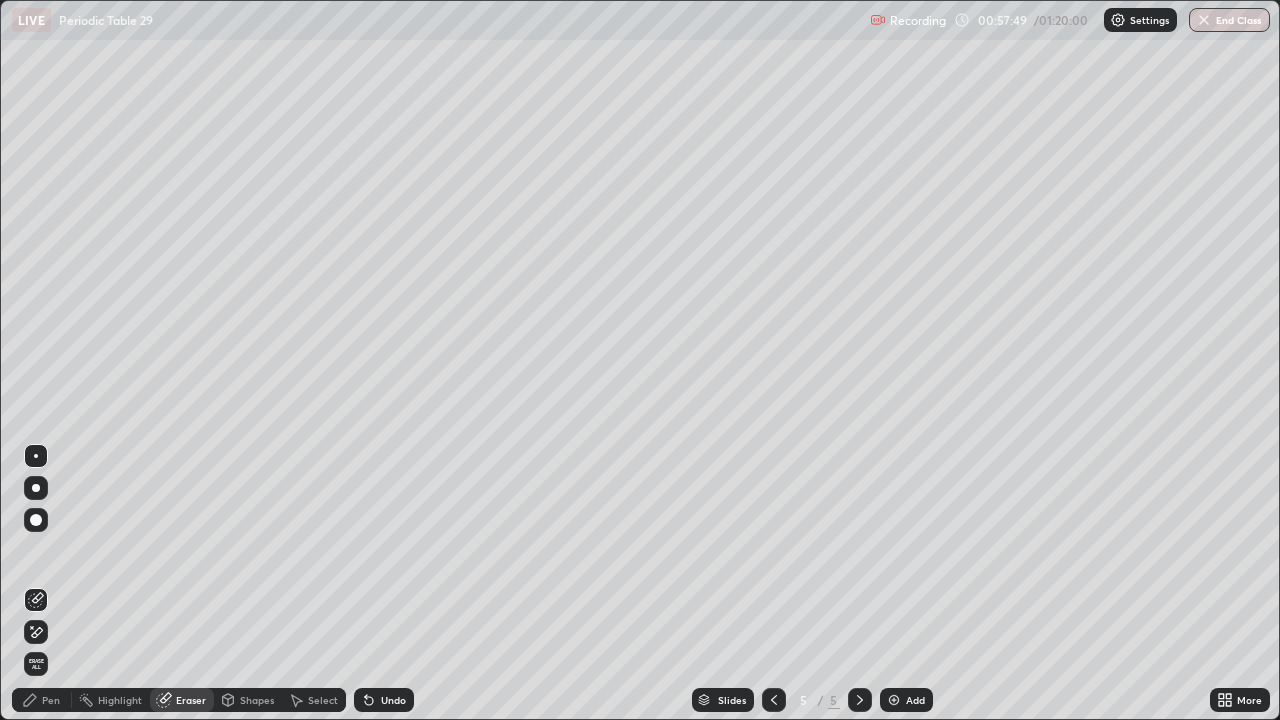 click on "Pen" at bounding box center (42, 700) 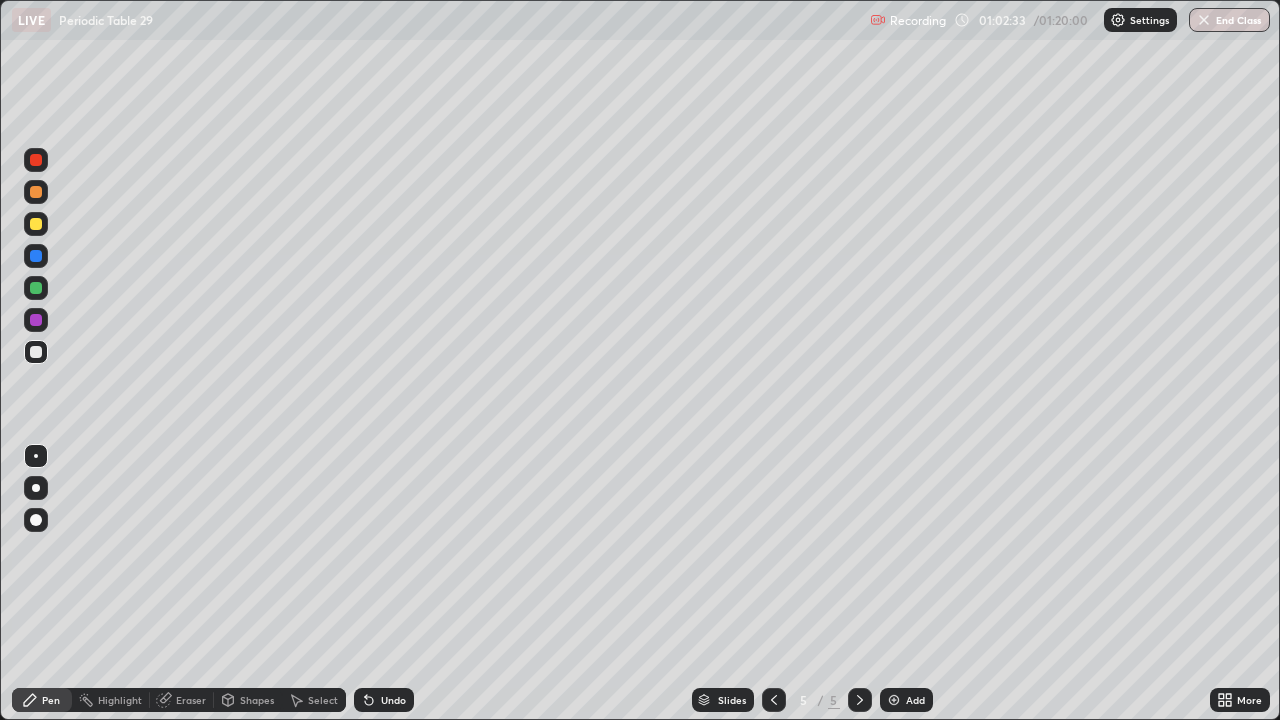 click at bounding box center (894, 700) 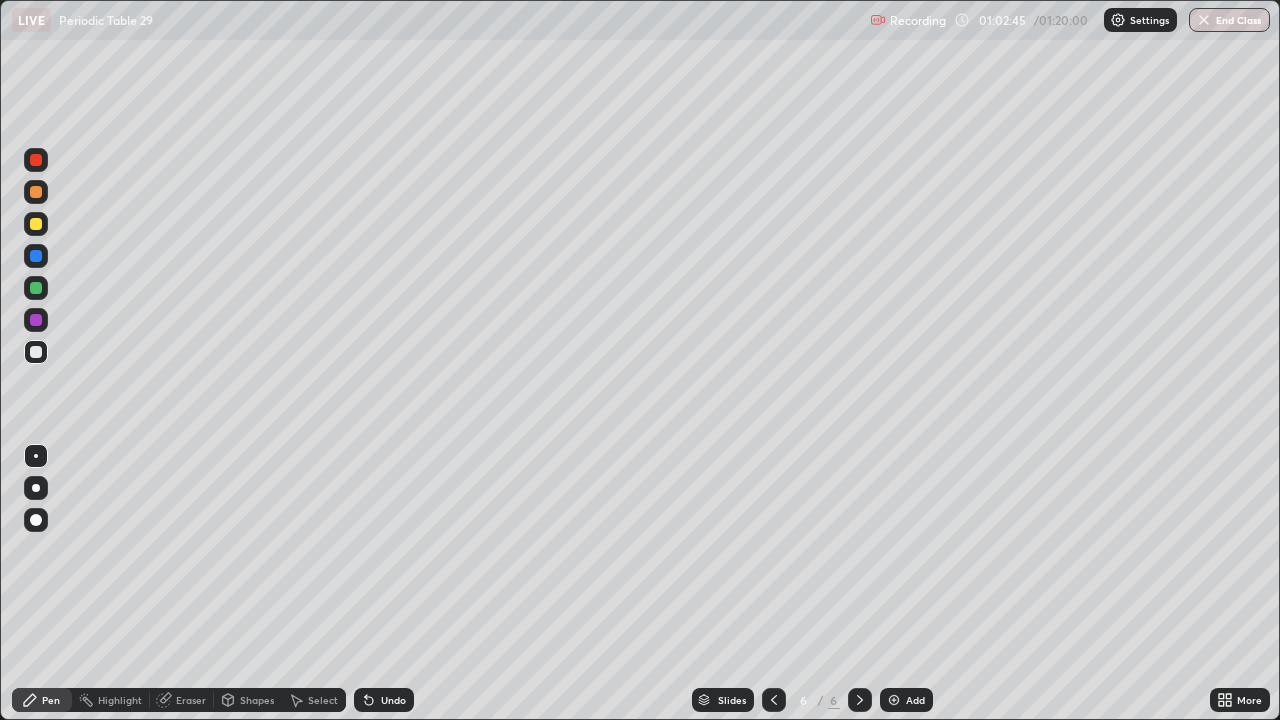 click at bounding box center (36, 192) 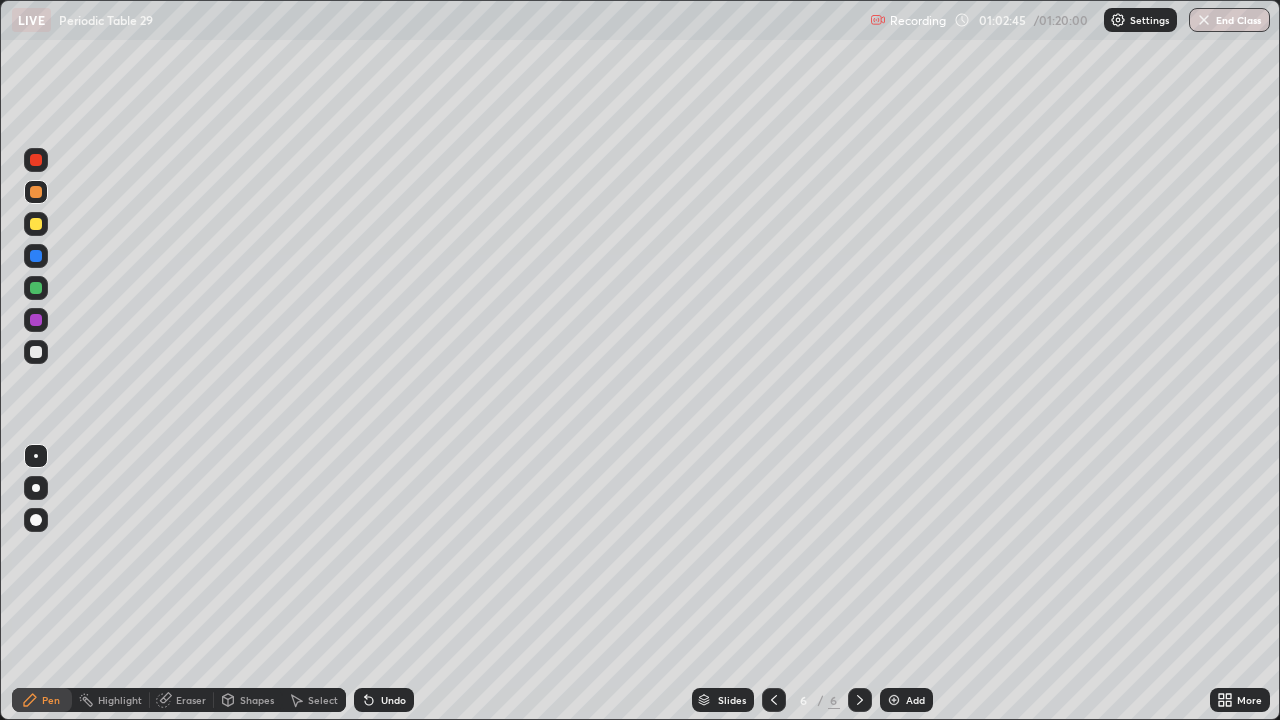 click at bounding box center [36, 192] 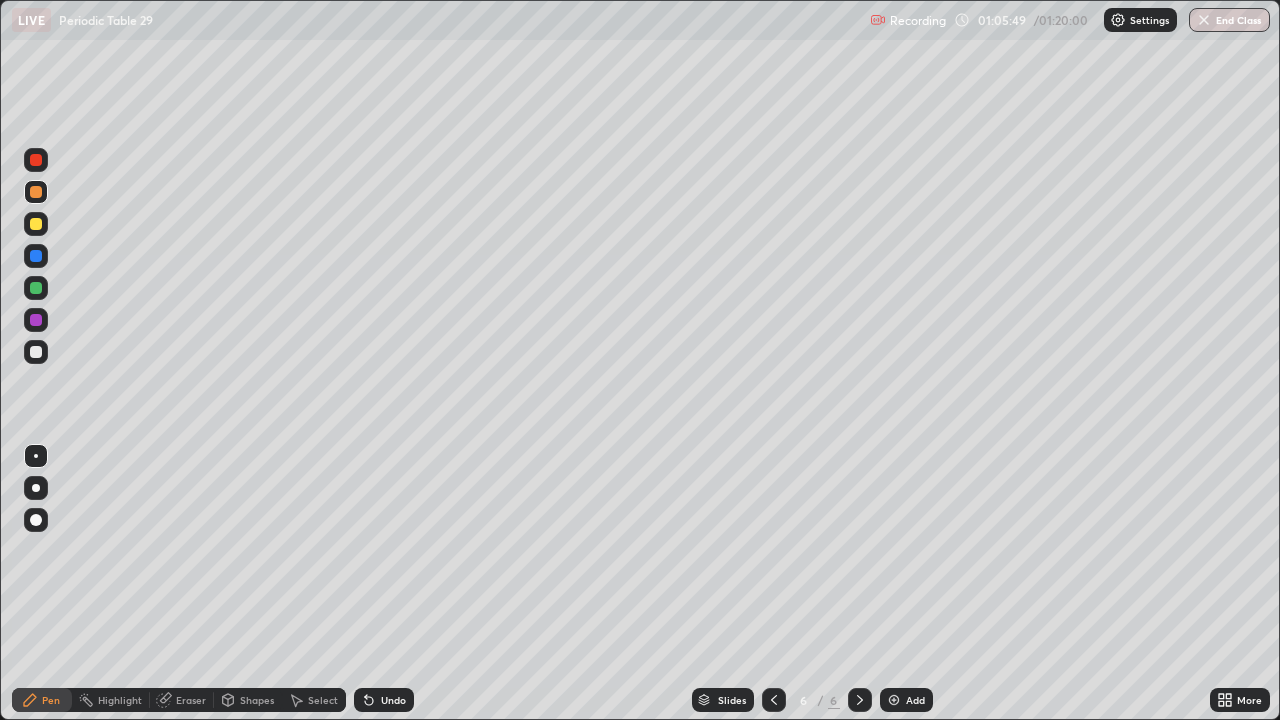 click at bounding box center (36, 352) 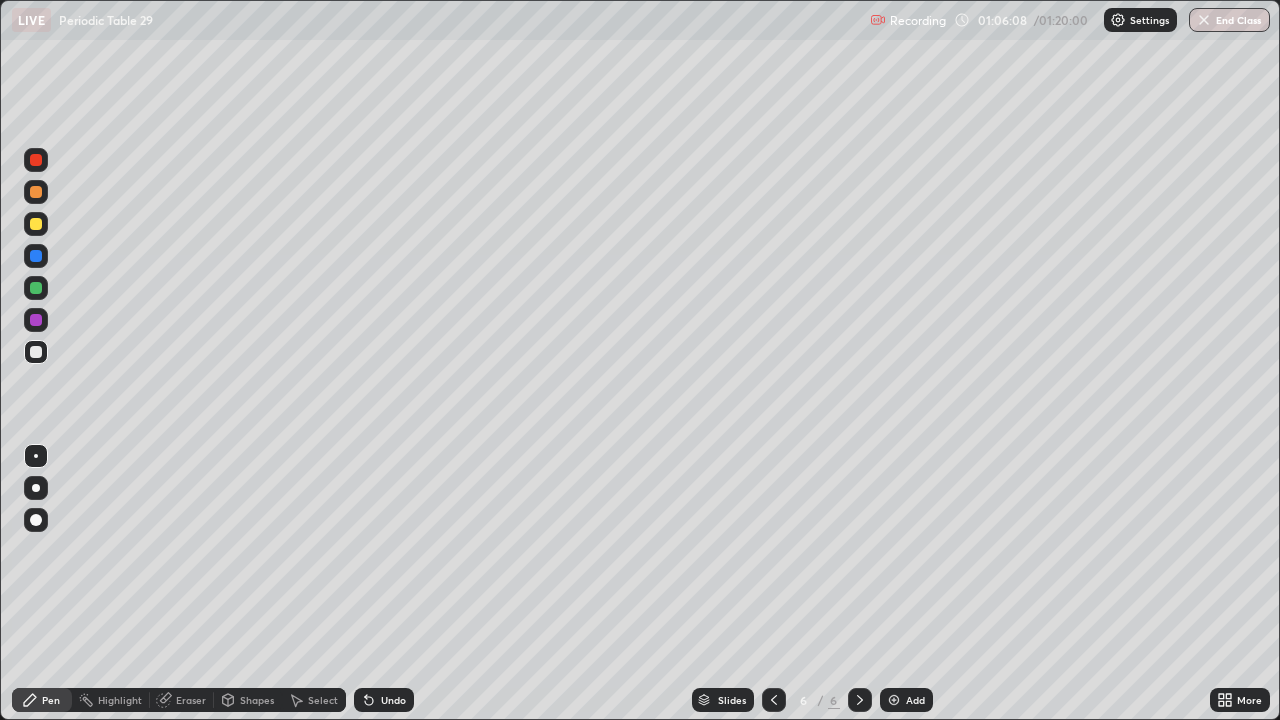 click at bounding box center (36, 224) 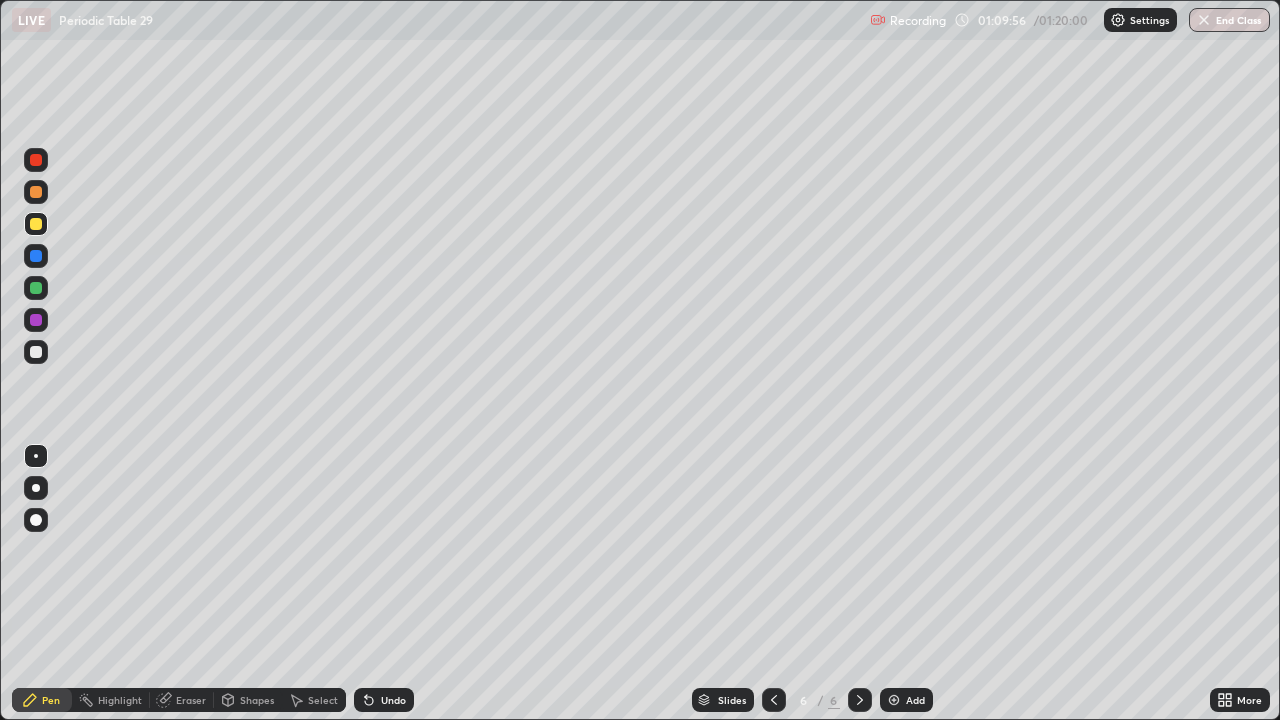 click at bounding box center (36, 288) 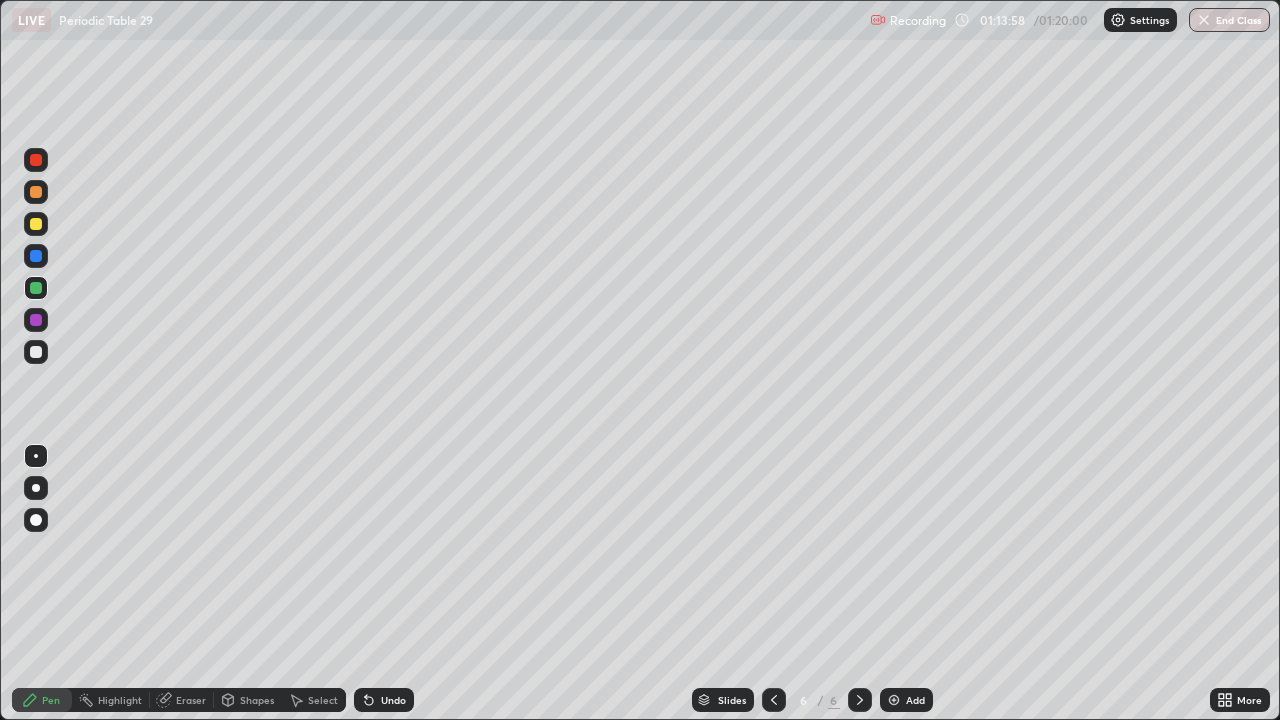 click at bounding box center [36, 224] 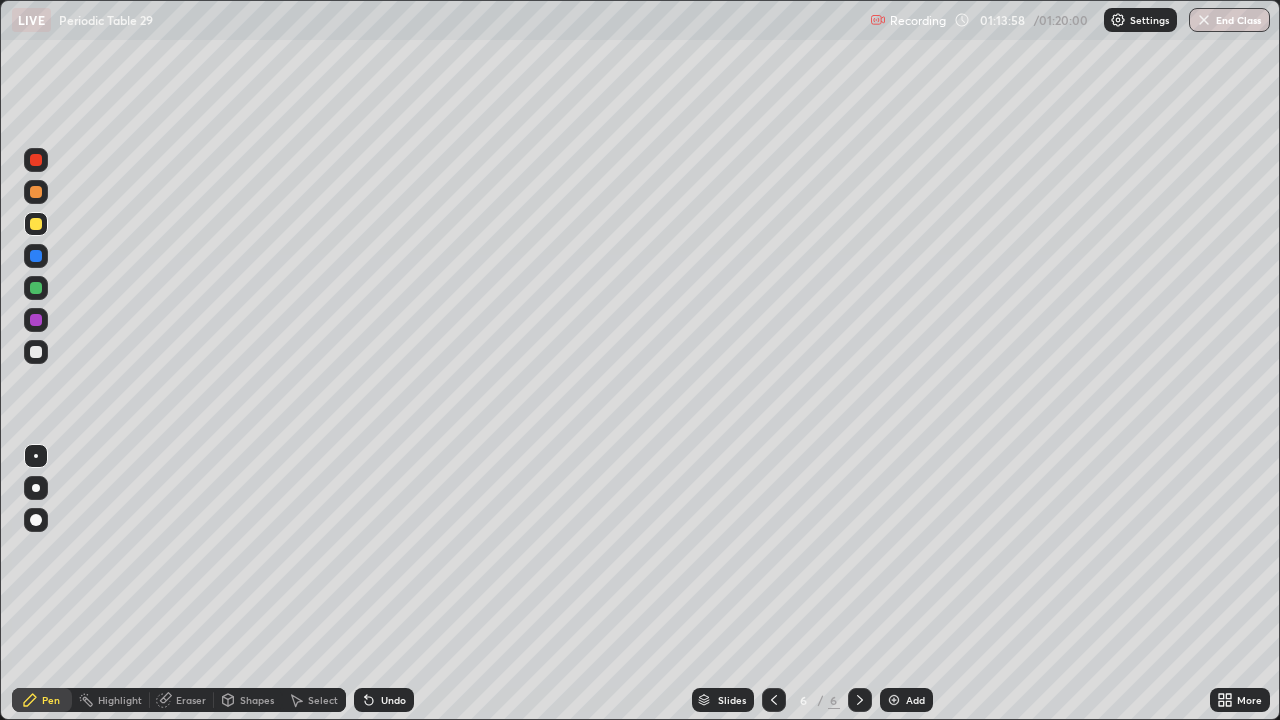 click at bounding box center [36, 224] 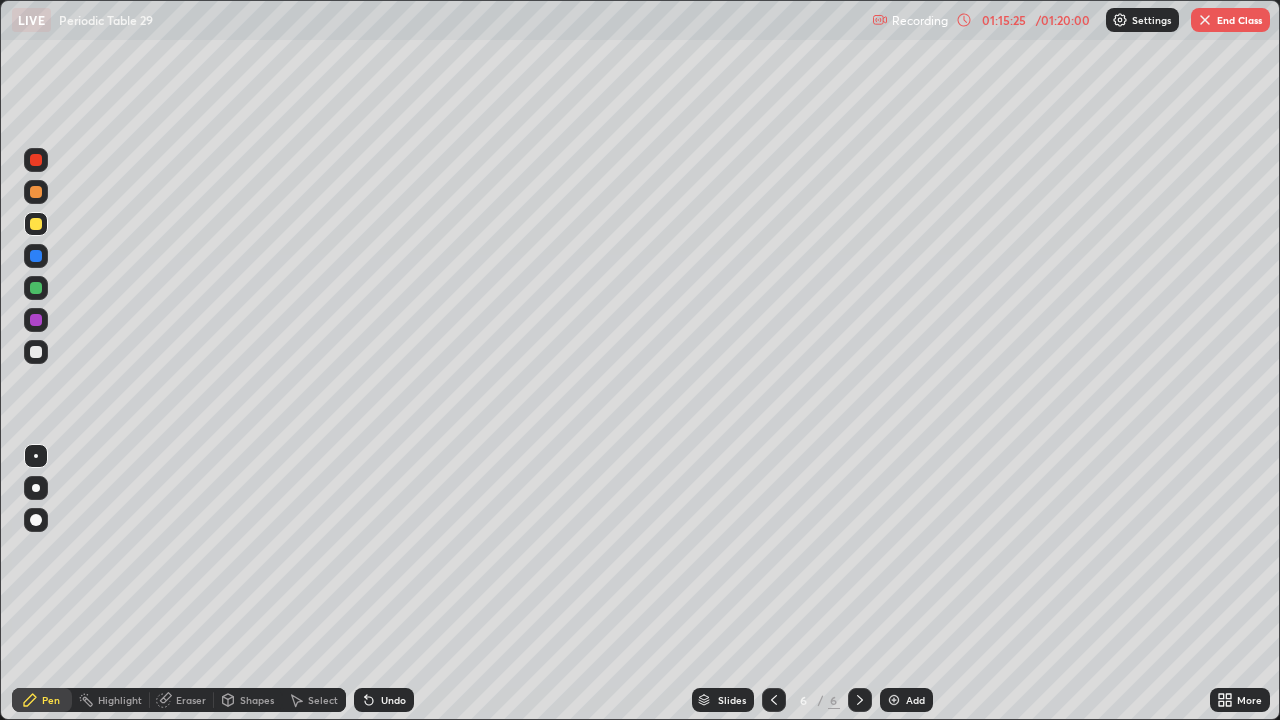 click on "End Class" at bounding box center [1230, 20] 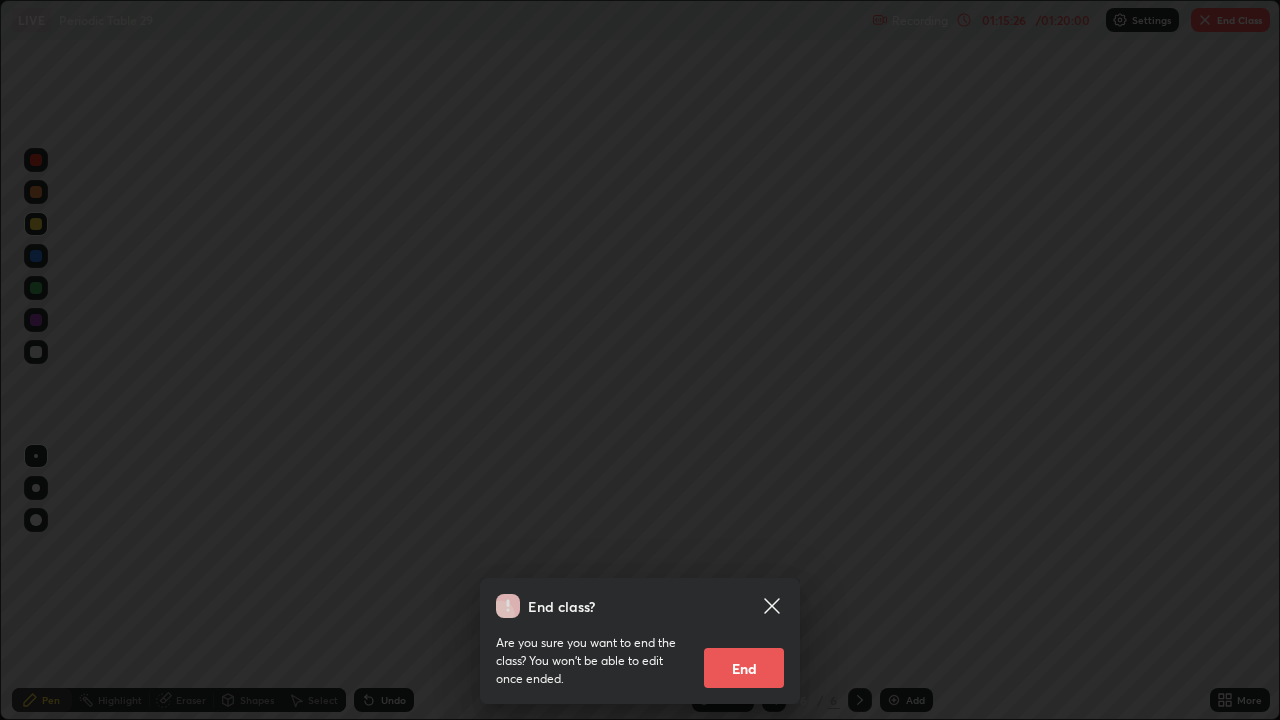 click on "End" at bounding box center [744, 668] 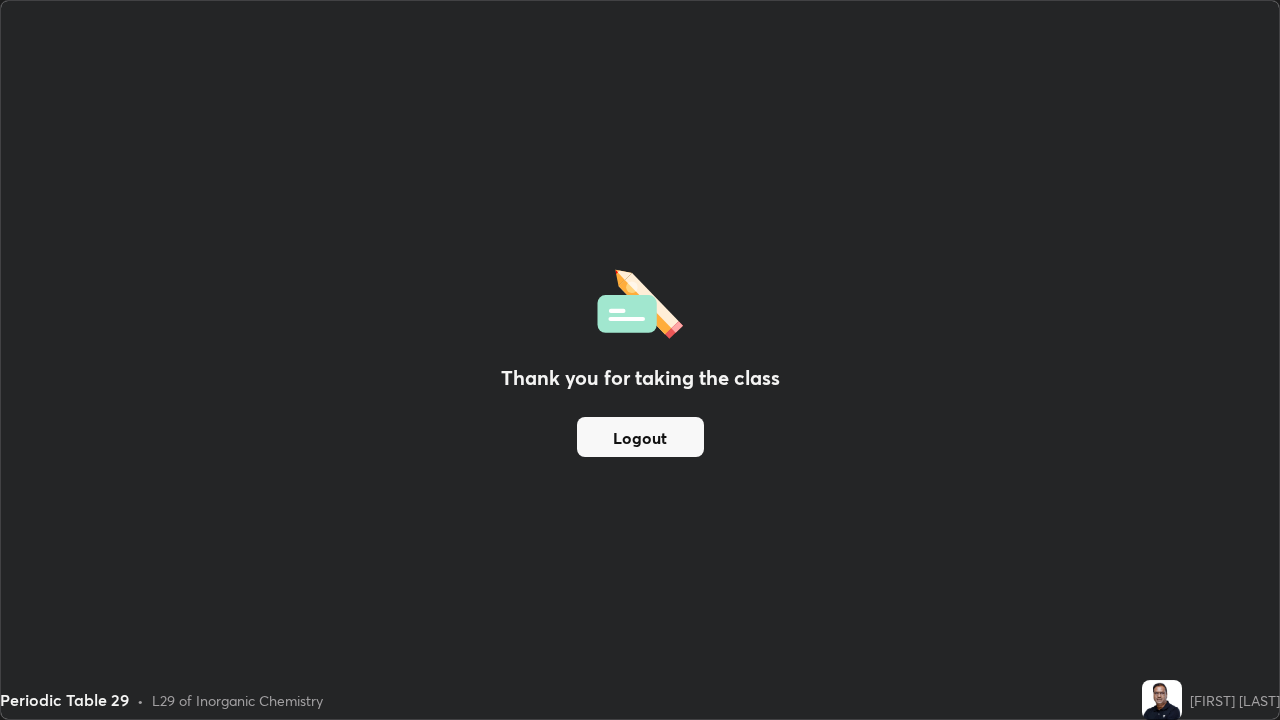 click on "Logout" at bounding box center [640, 437] 